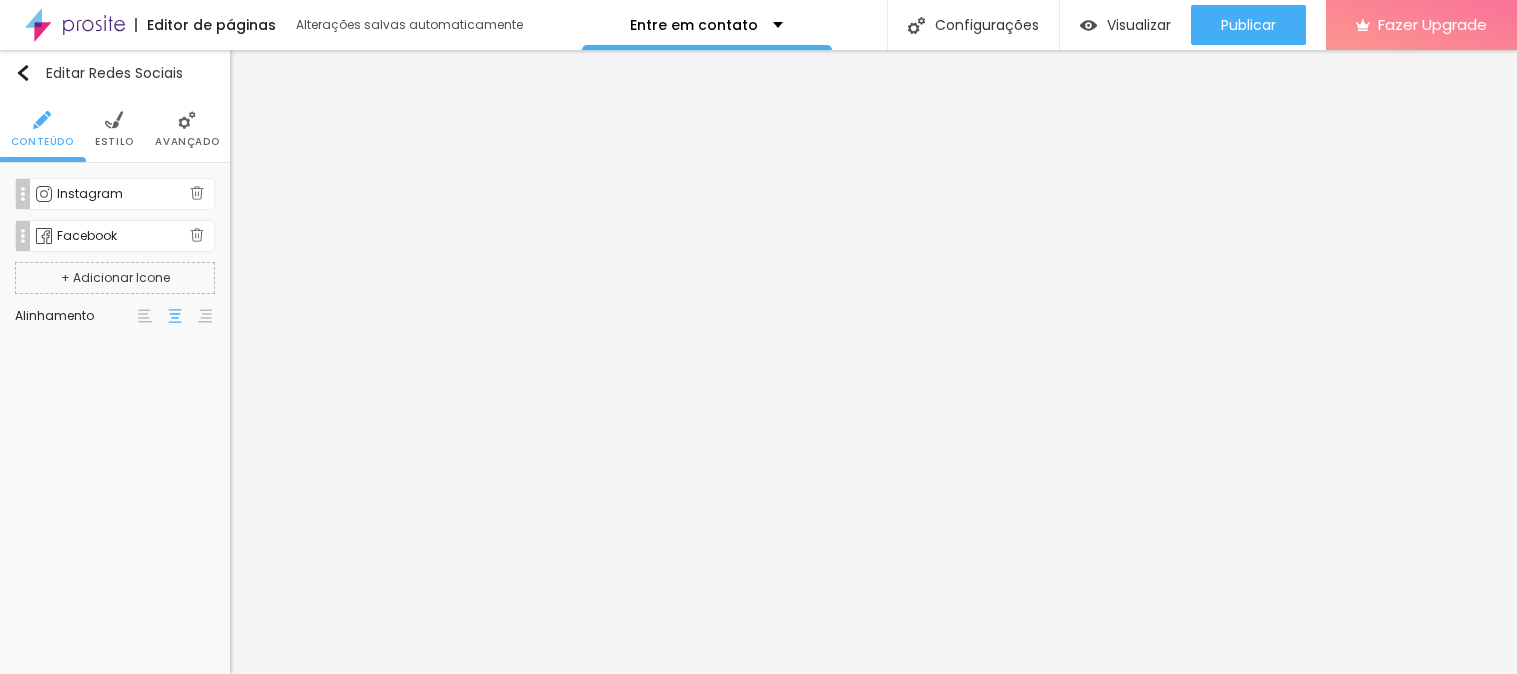 scroll, scrollTop: 0, scrollLeft: 0, axis: both 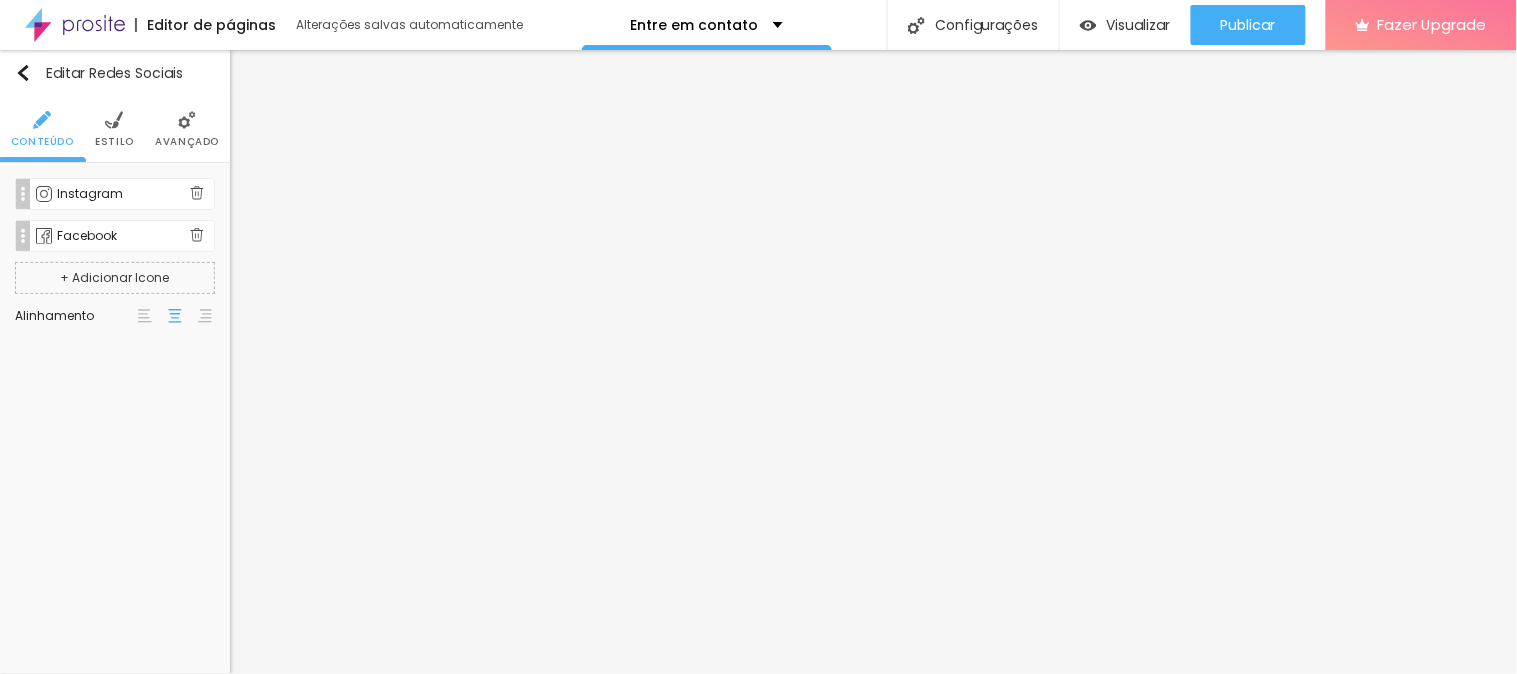 click on "Estilo" at bounding box center (114, 129) 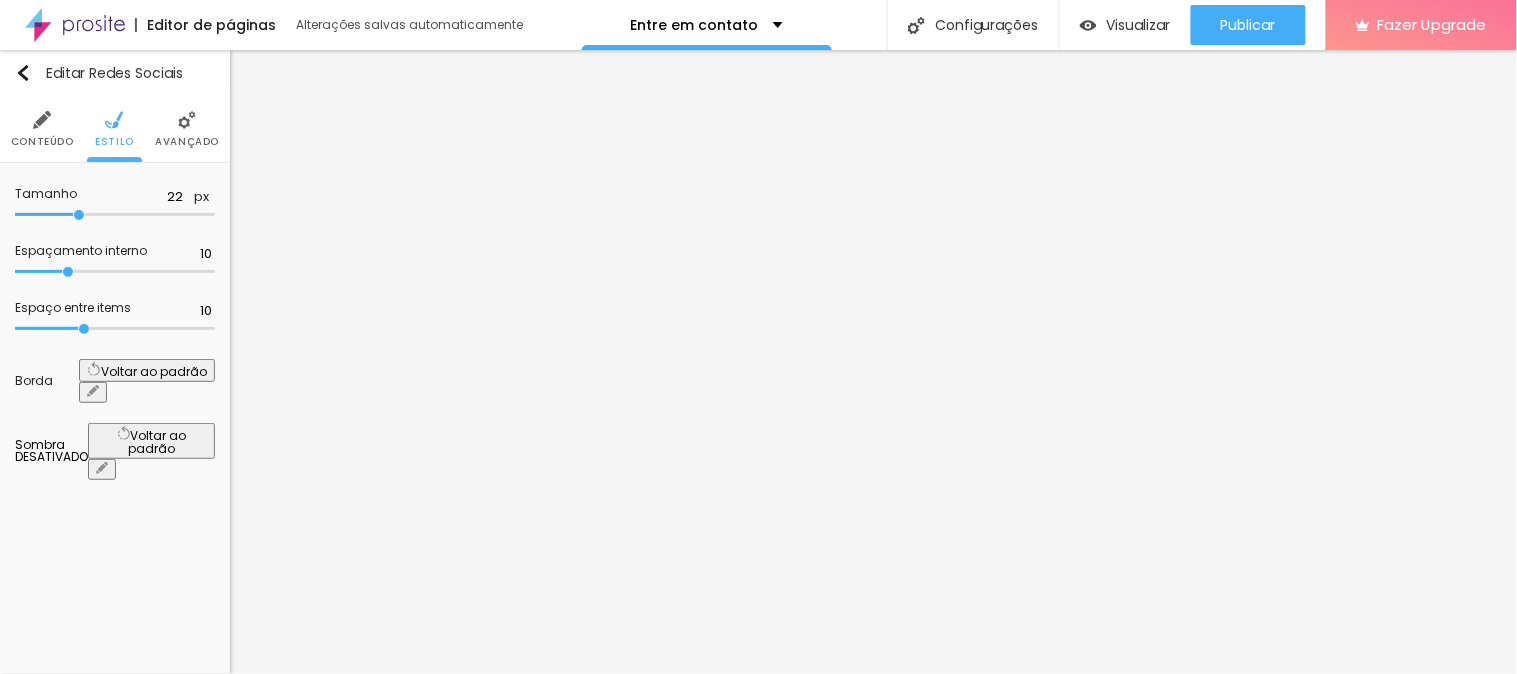 type on "21" 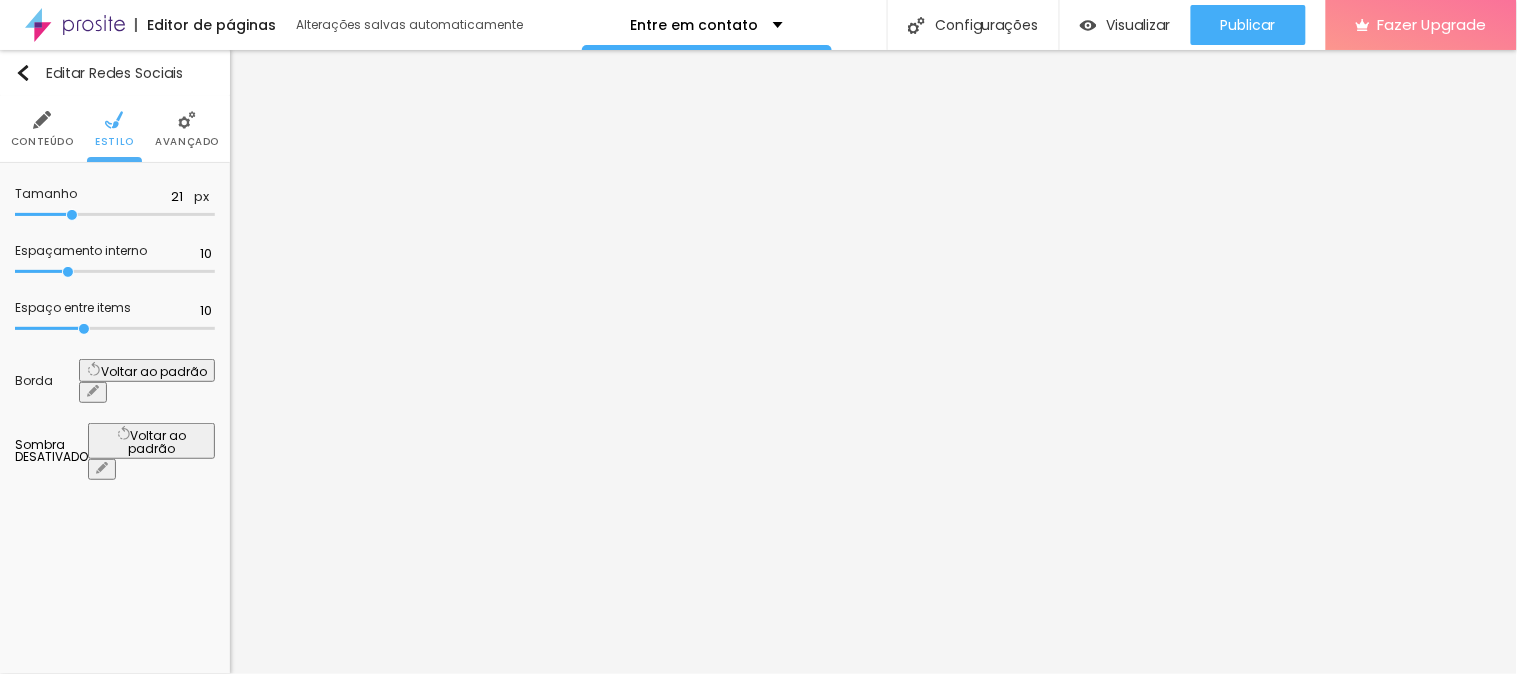 type on "20" 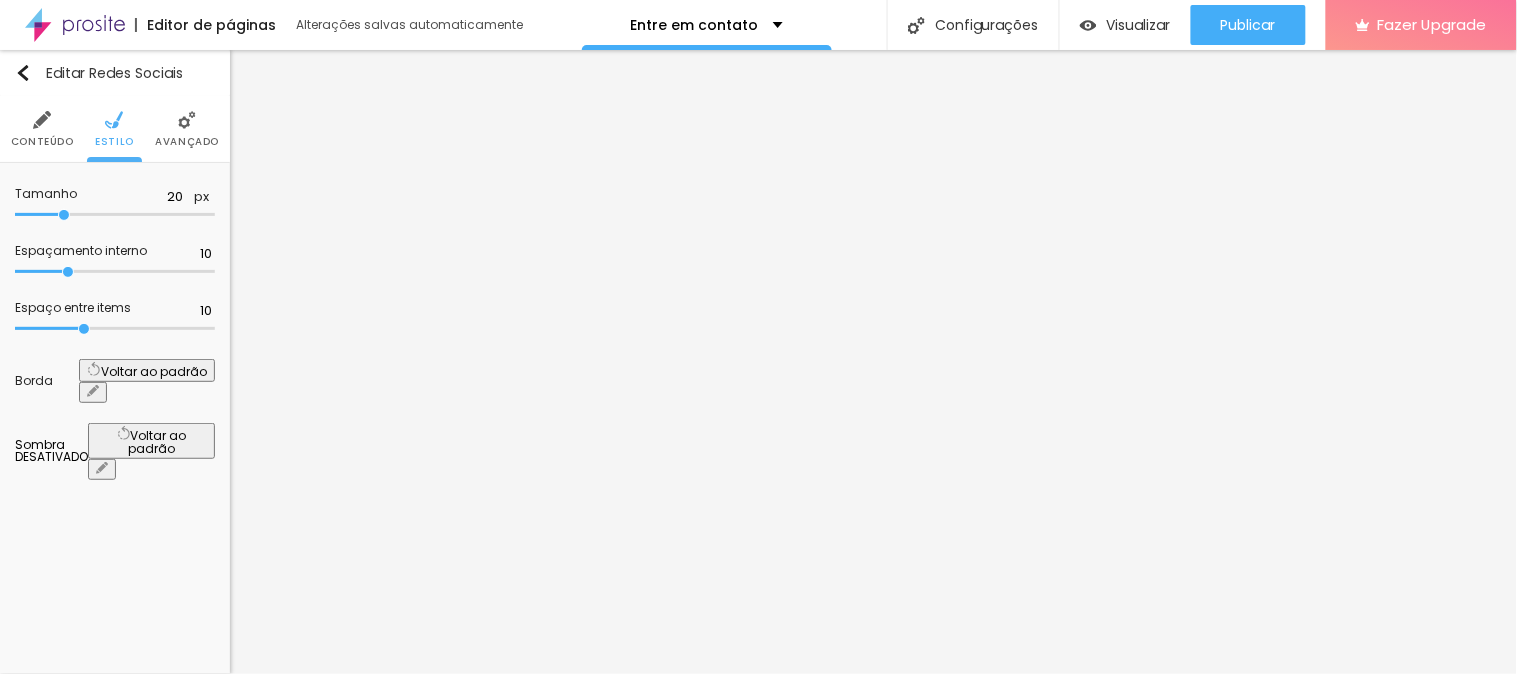 type on "19" 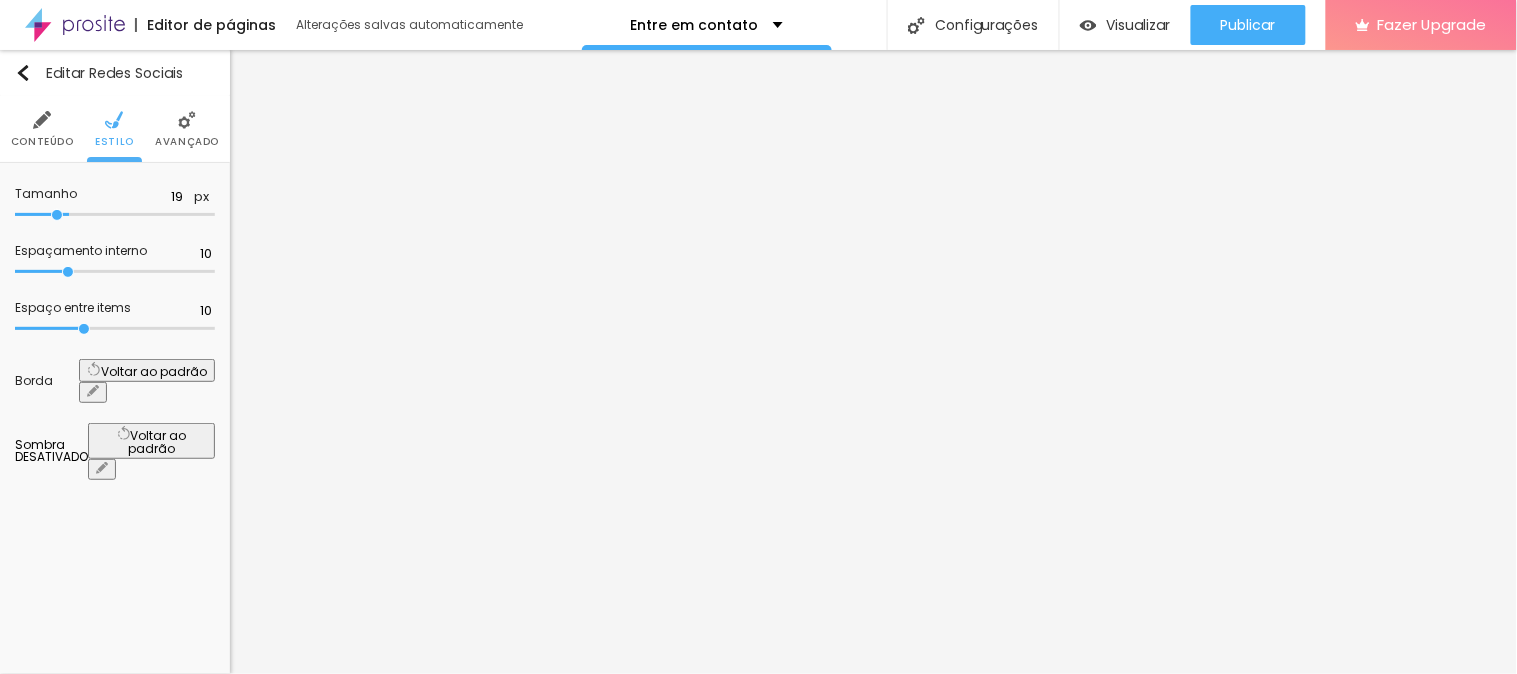 type on "18" 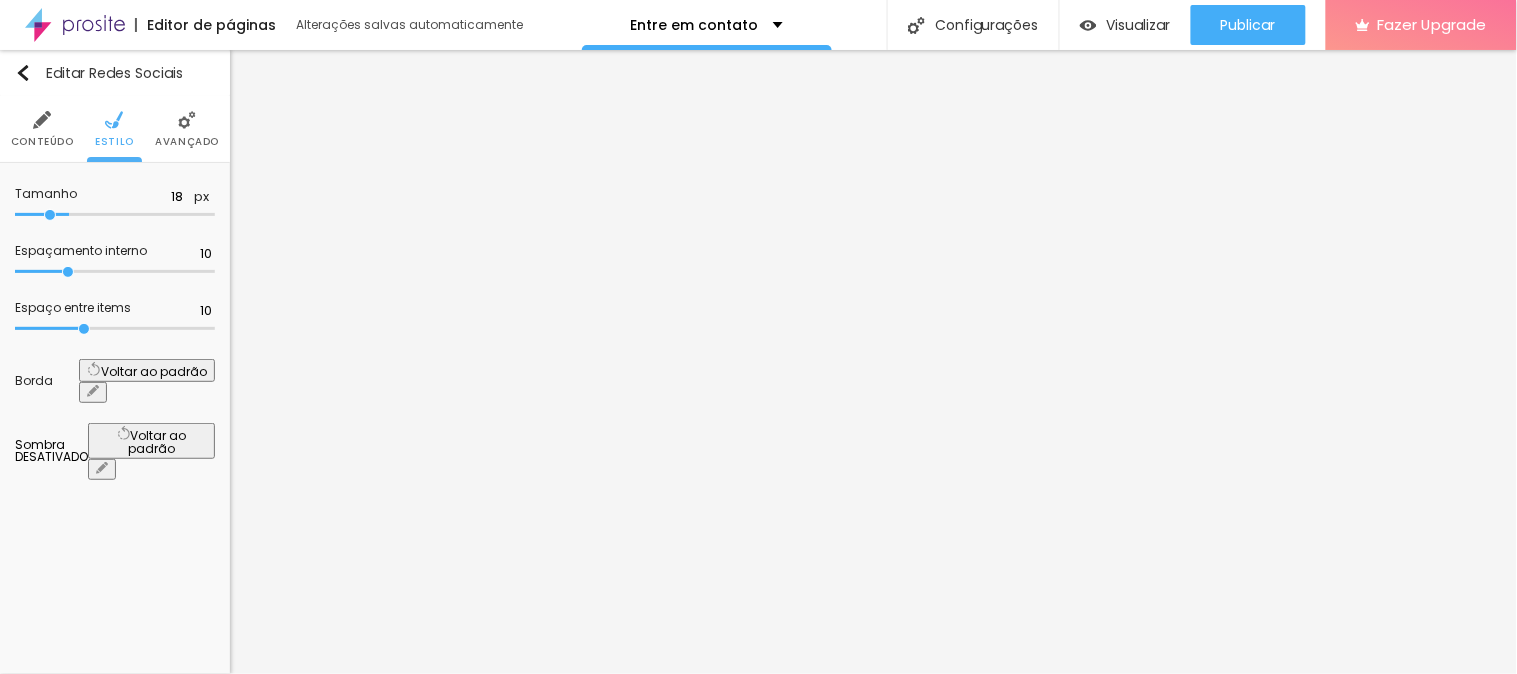 type on "17" 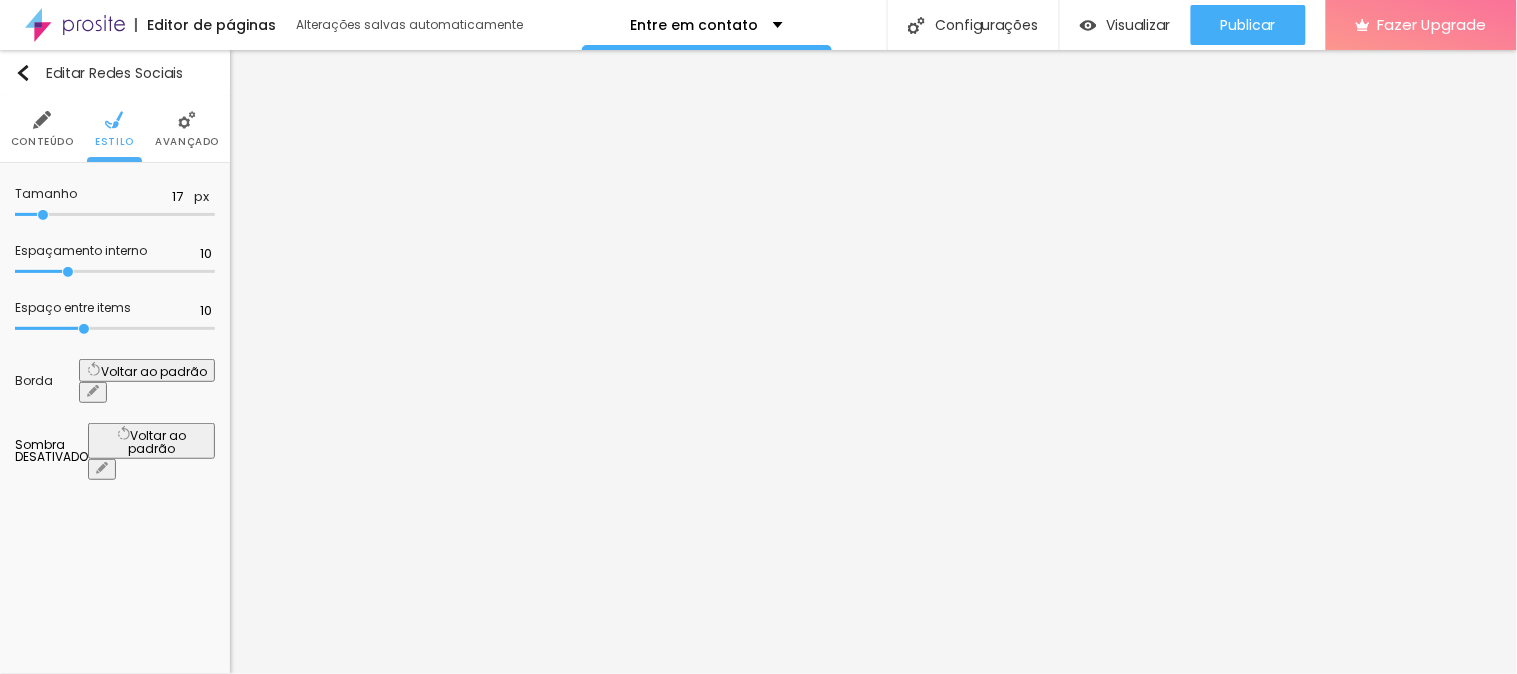 drag, startPoint x: 74, startPoint y: 217, endPoint x: 43, endPoint y: 212, distance: 31.400637 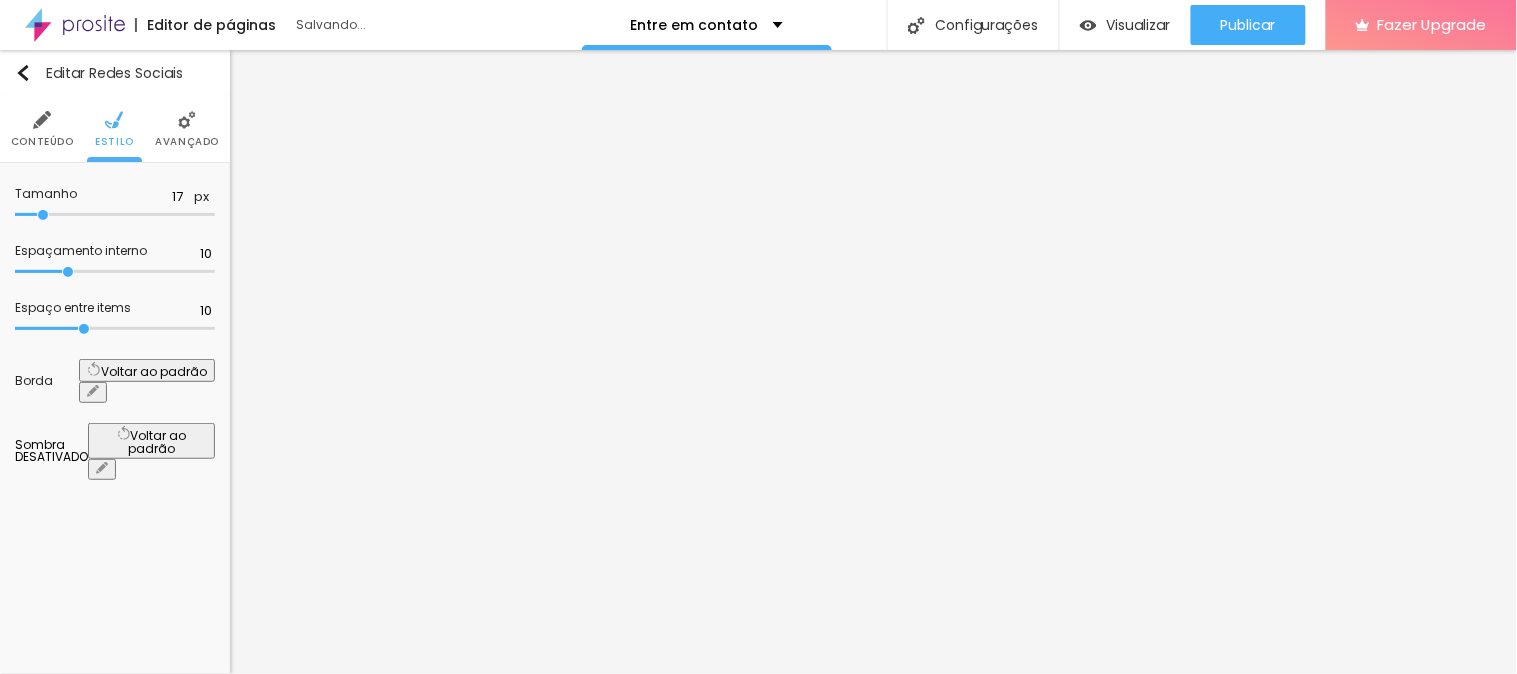 type on "16" 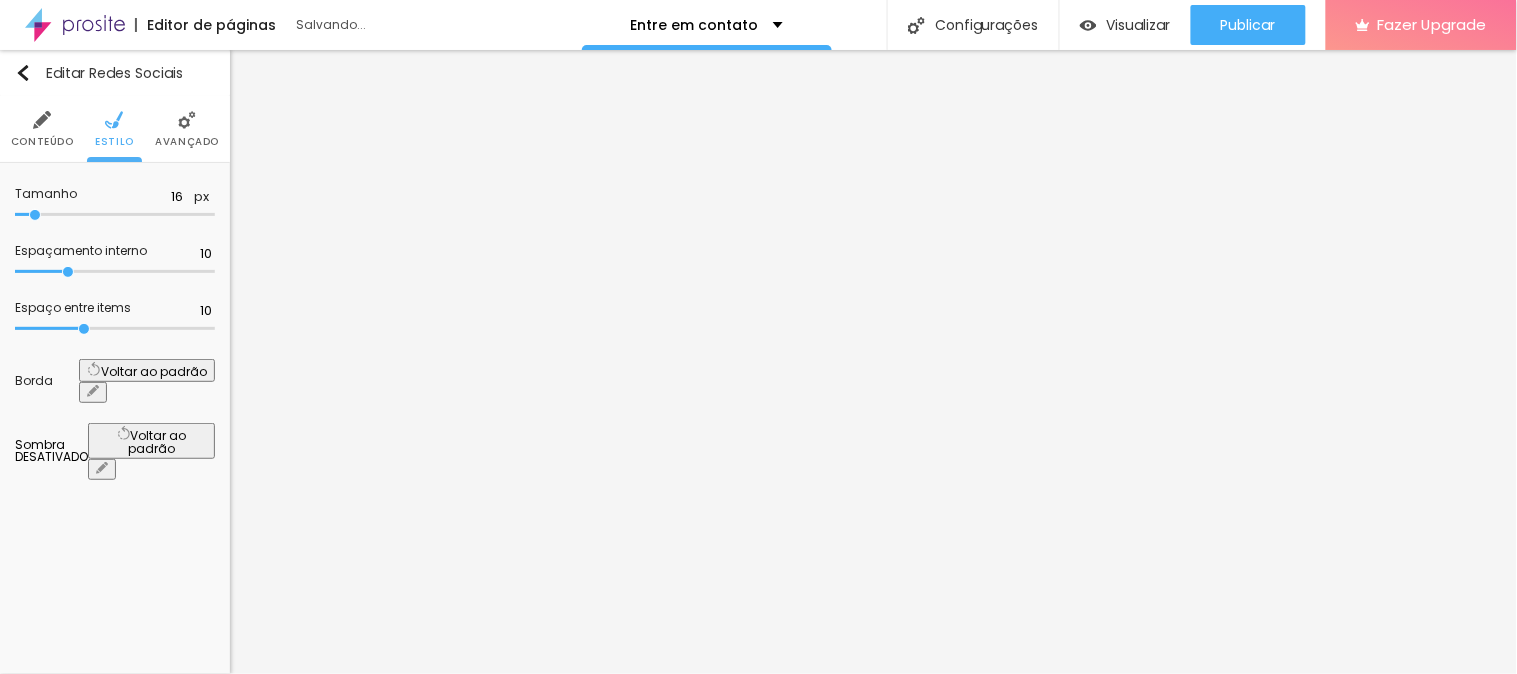 type on "17" 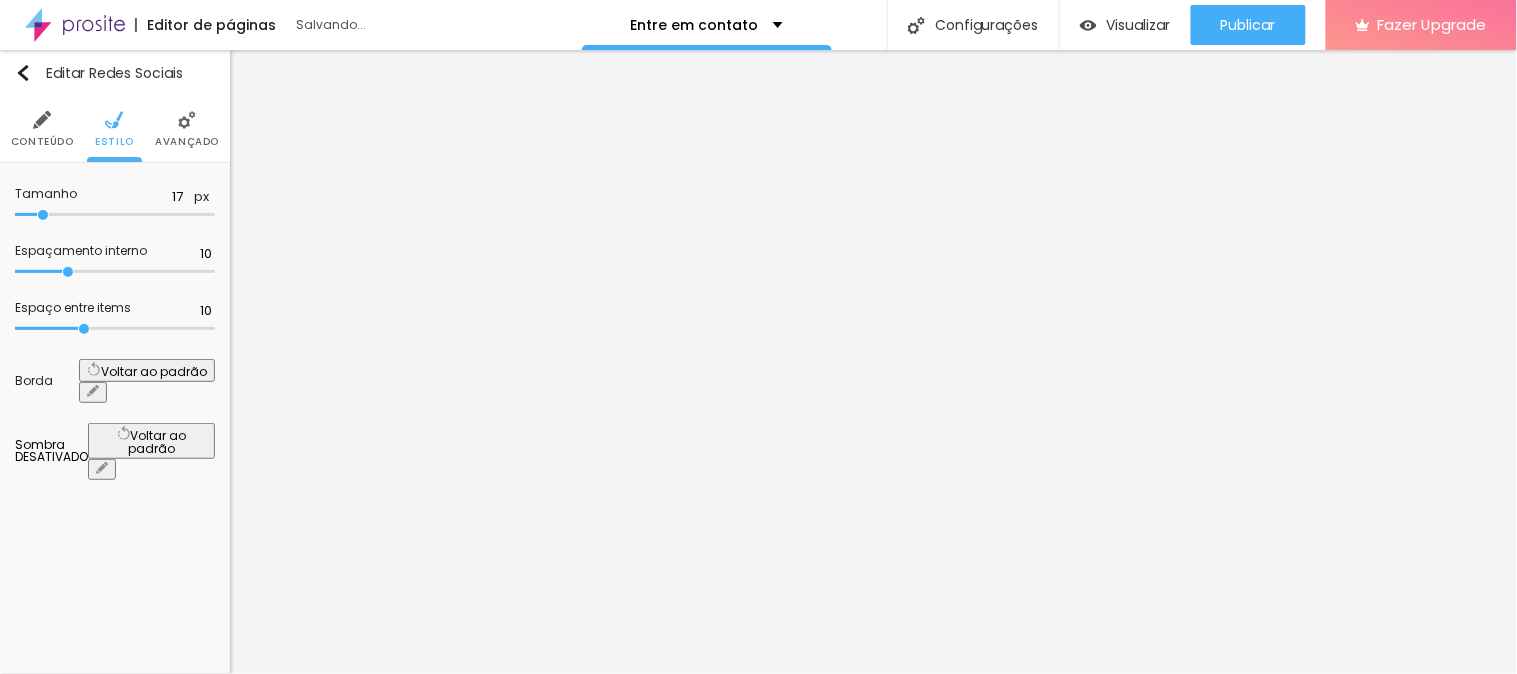 type on "18" 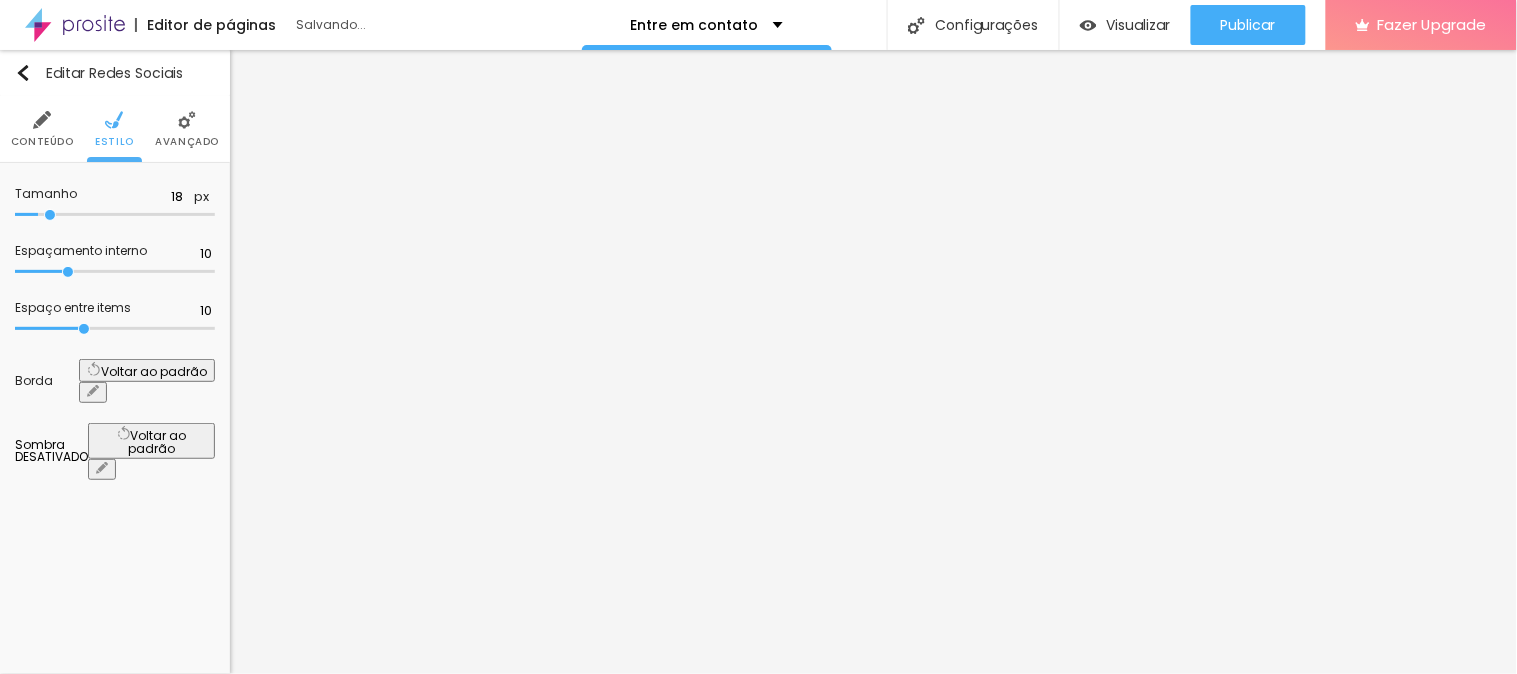 type on "21" 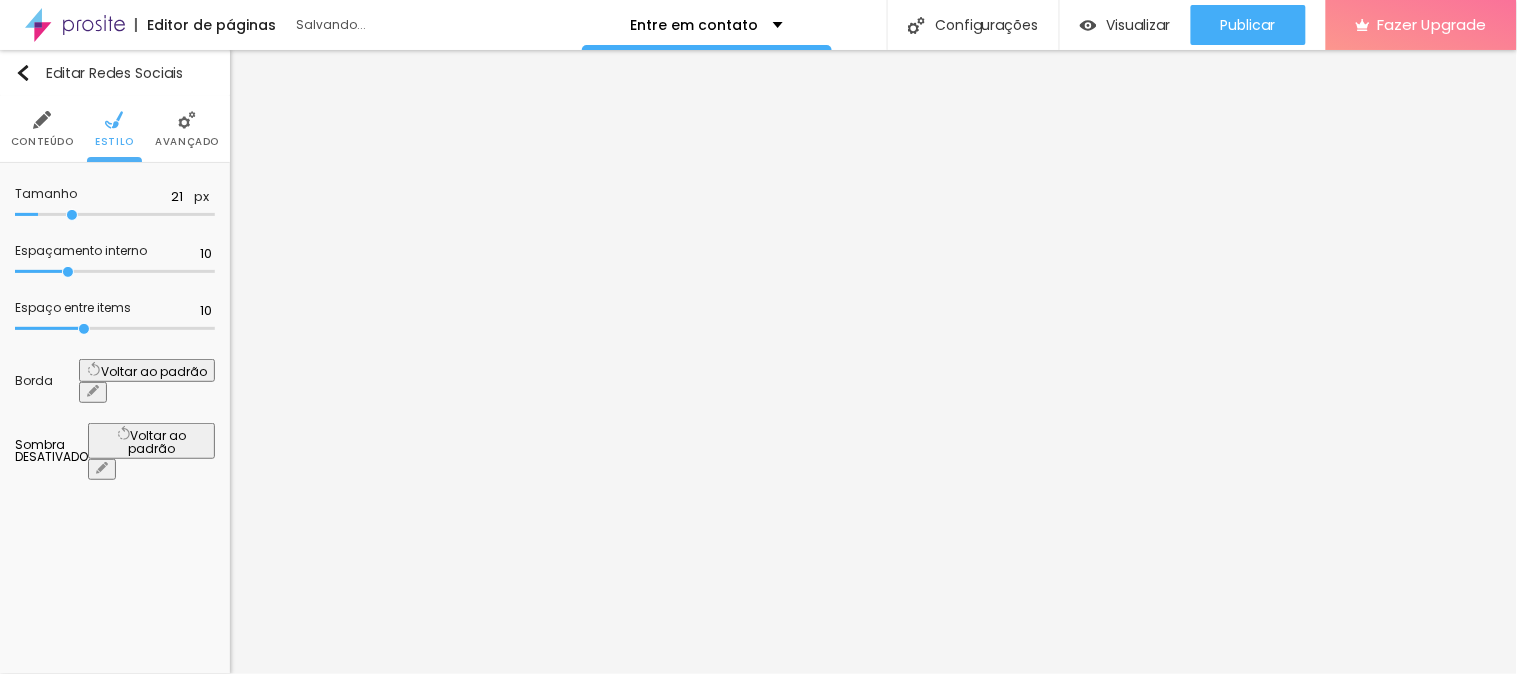 type on "24" 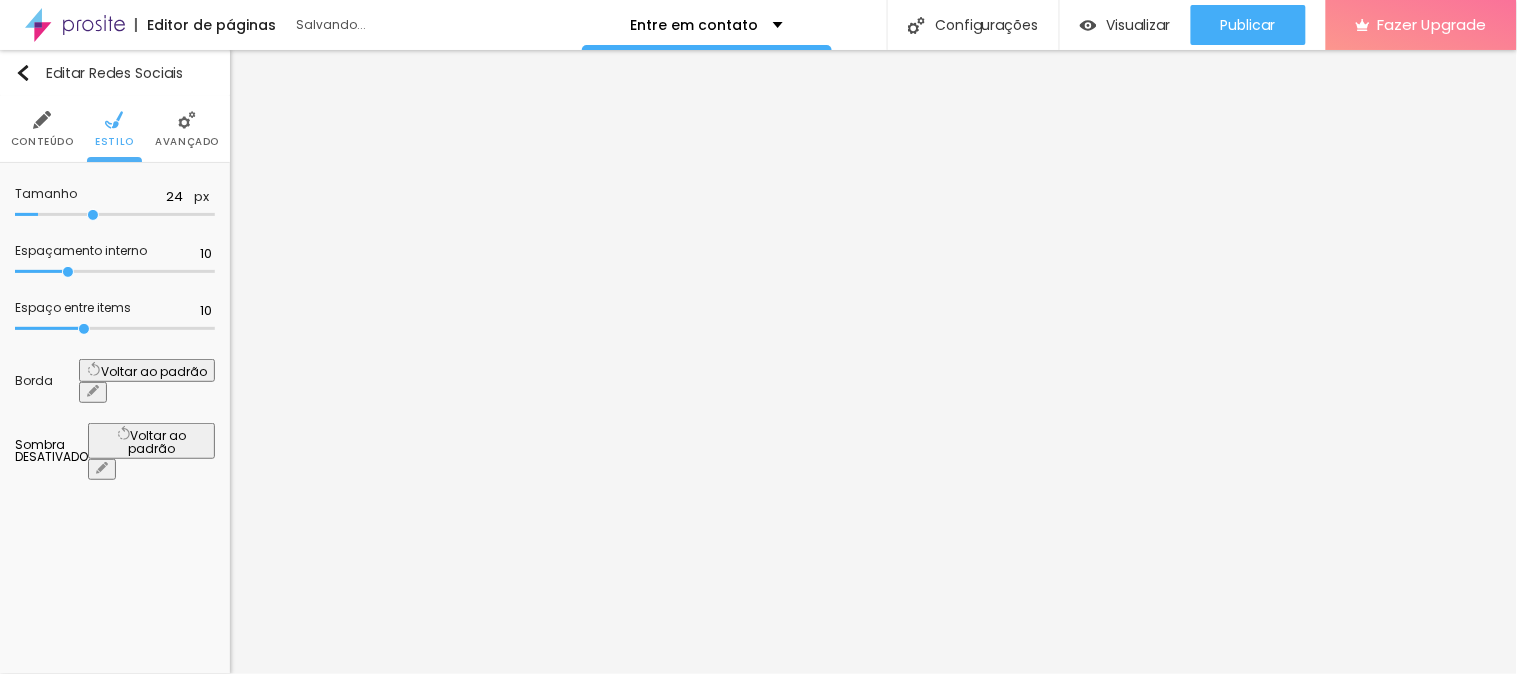 type on "26" 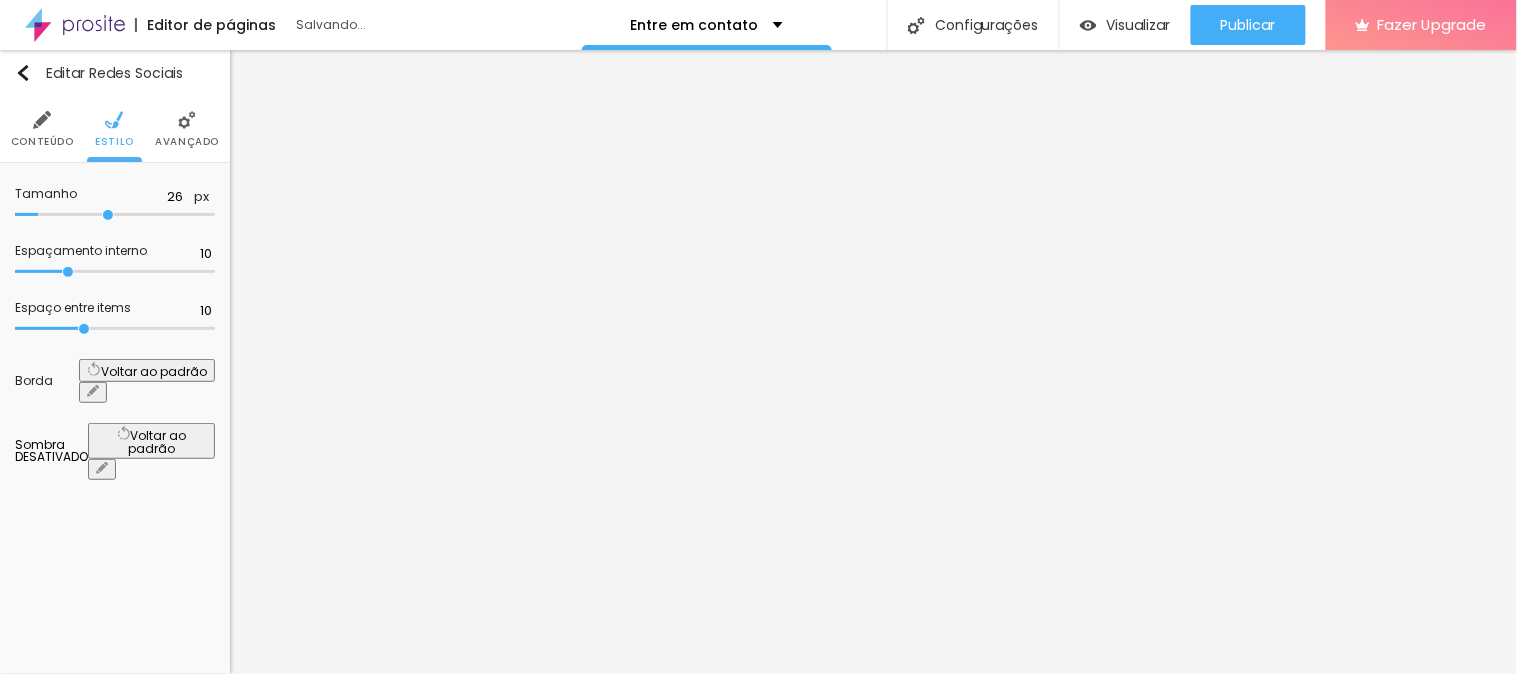 type on "27" 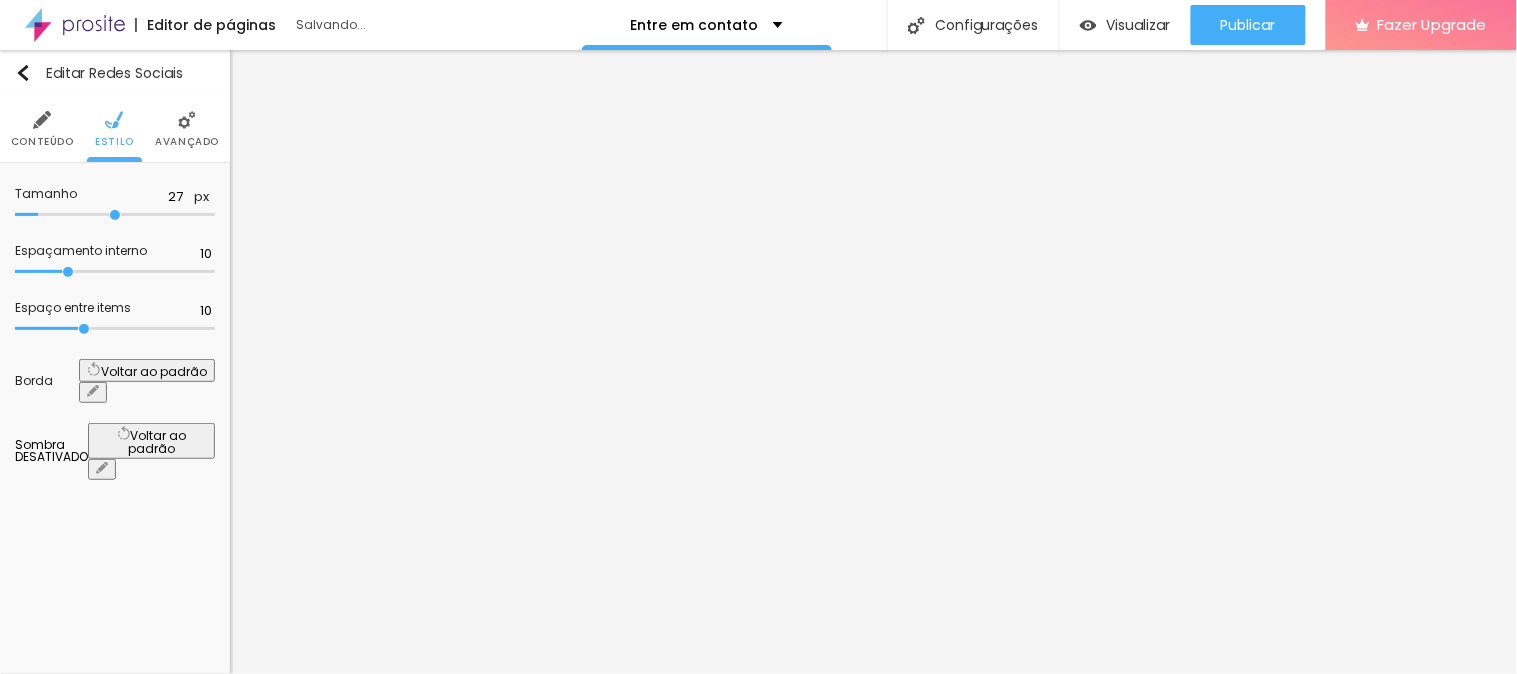type on "29" 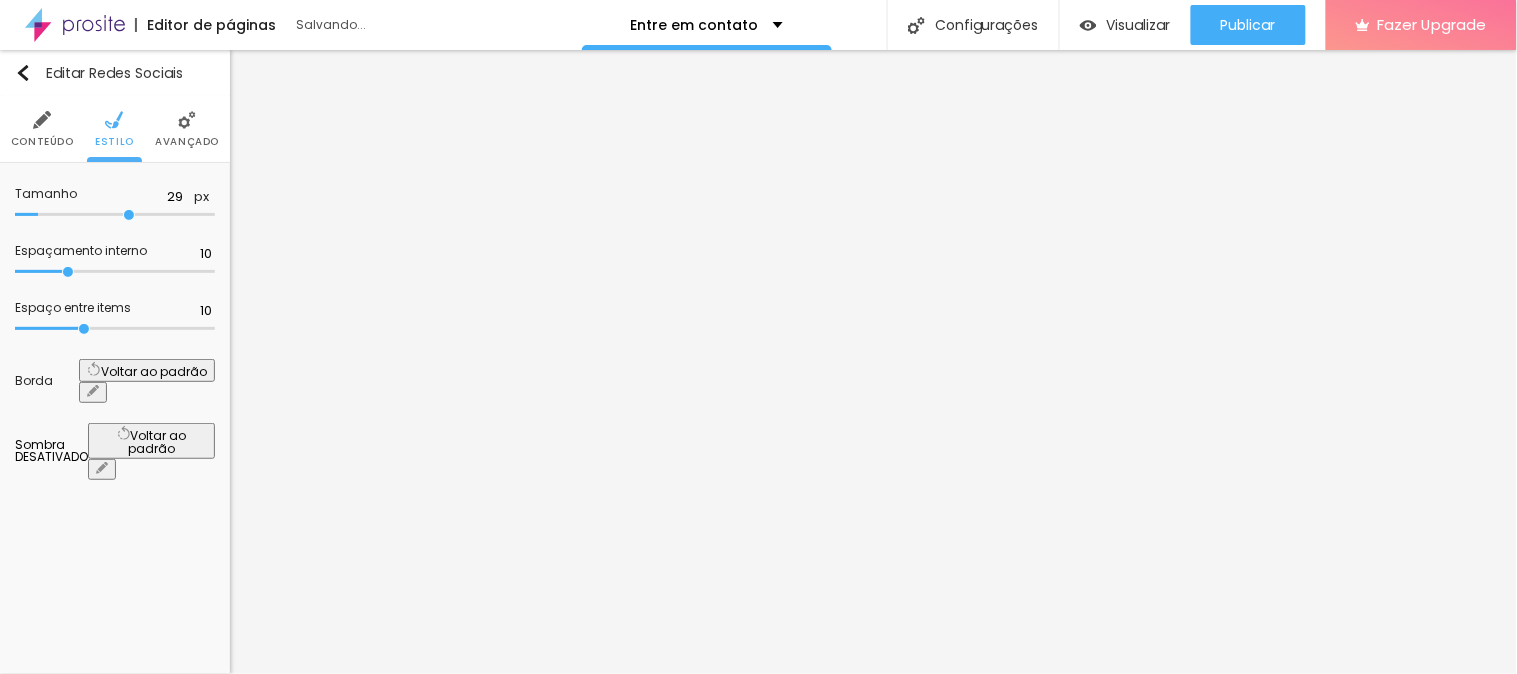 type on "31" 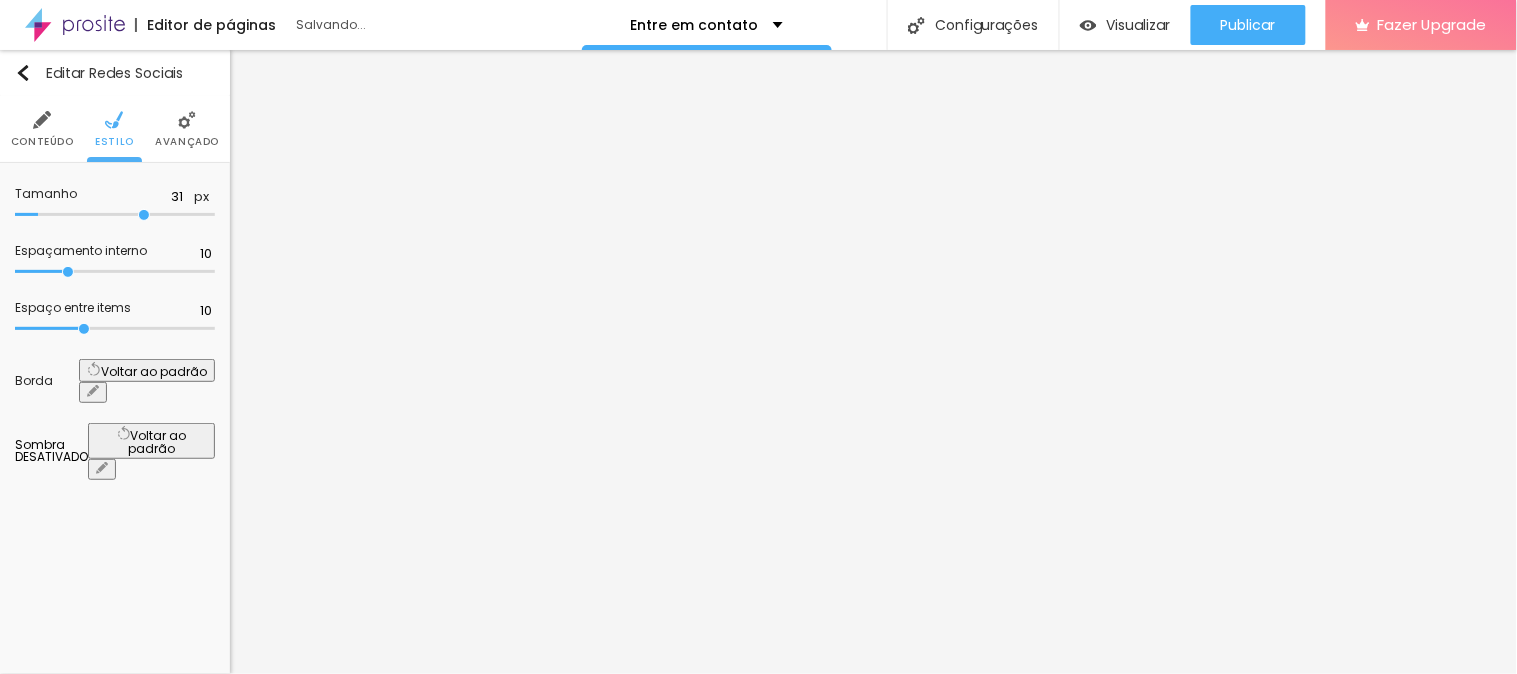 type on "32" 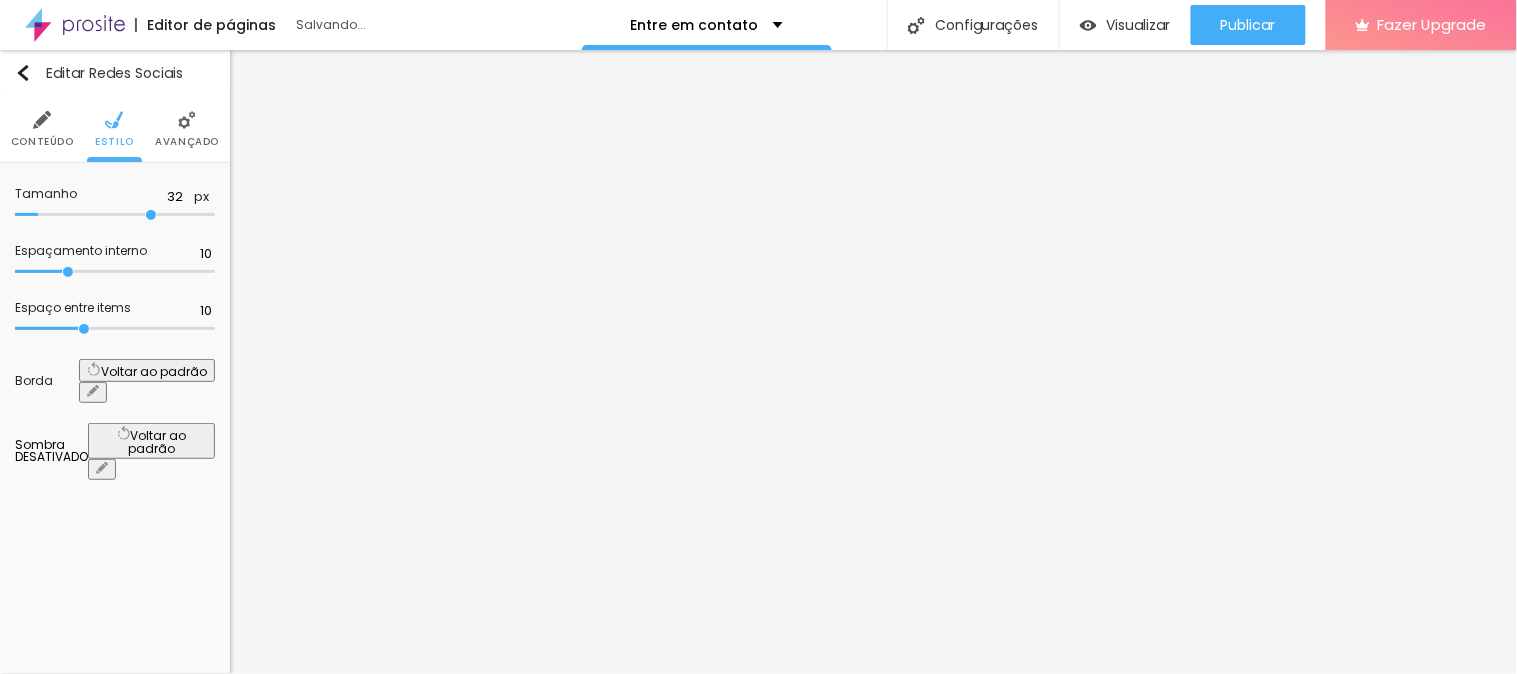 type on "33" 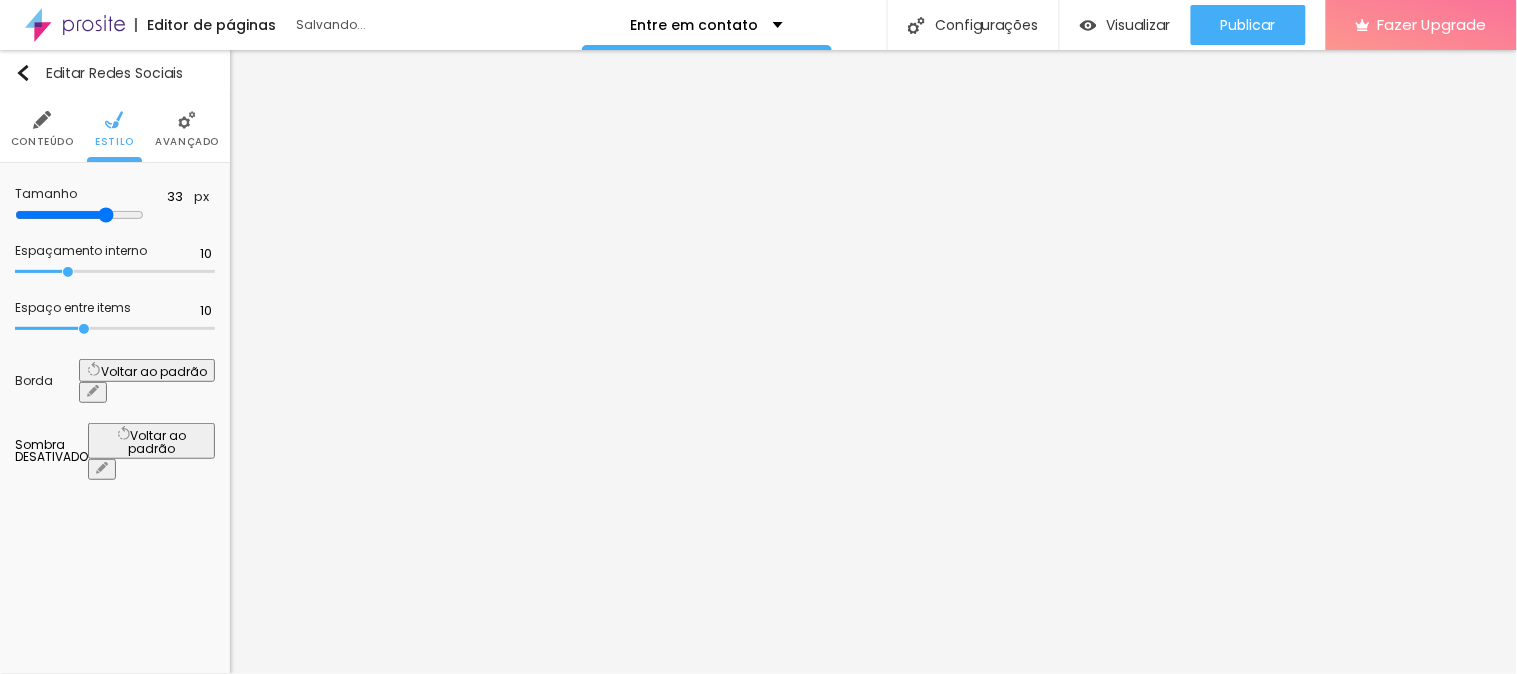 type on "34" 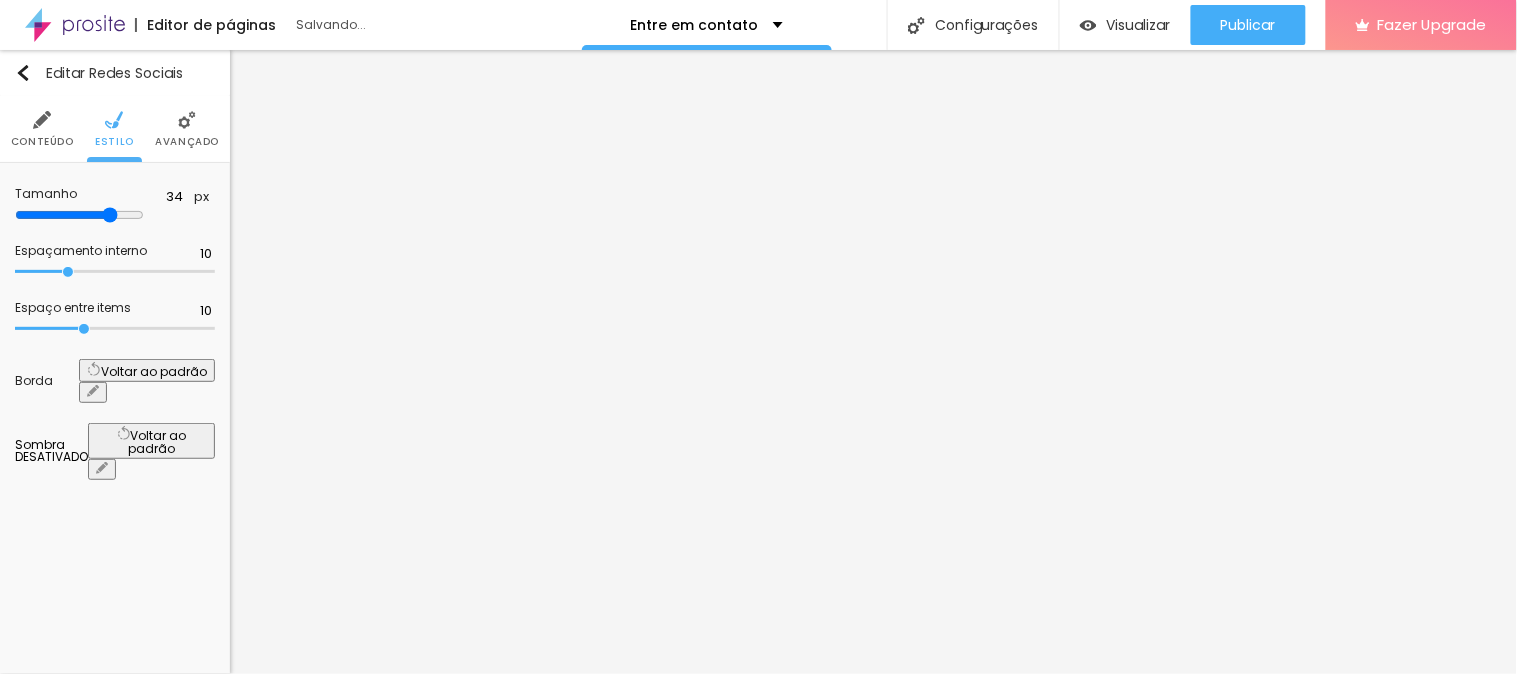 type on "35" 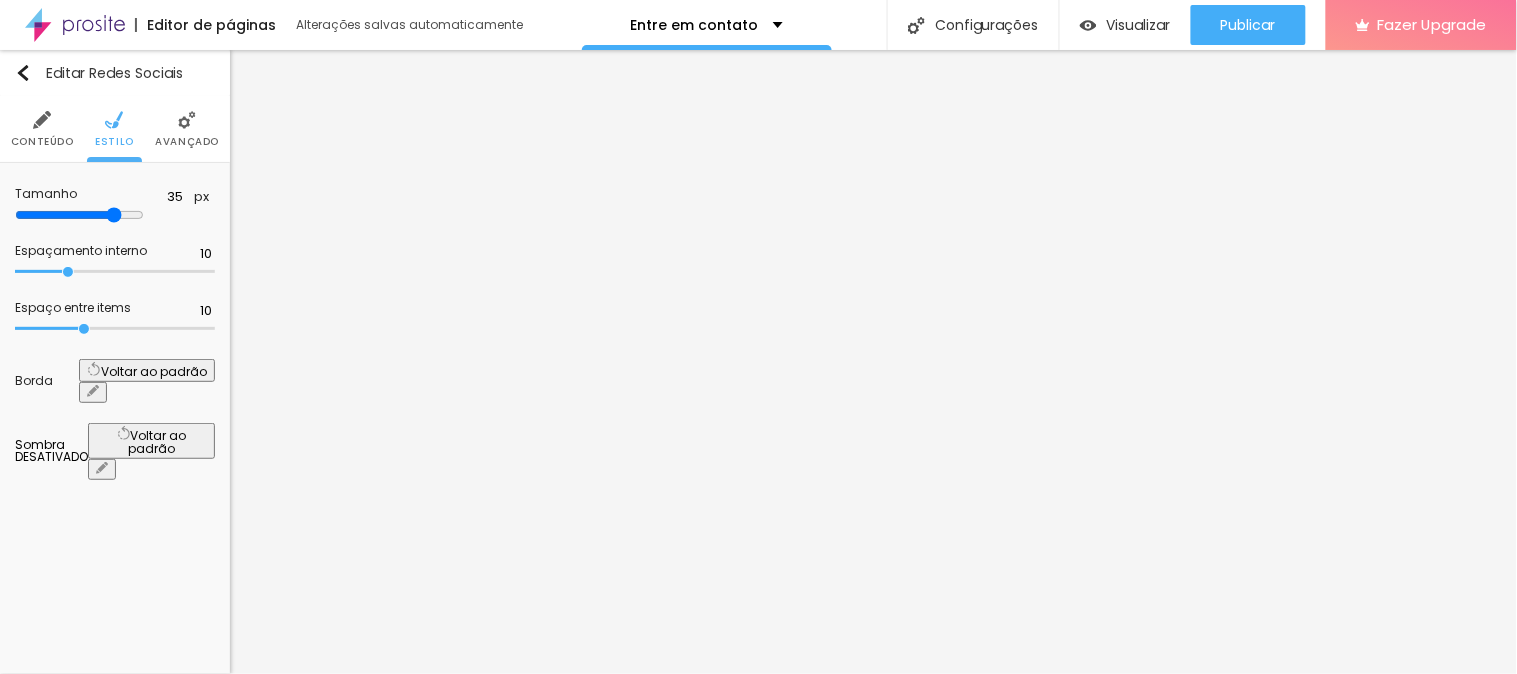 type on "34" 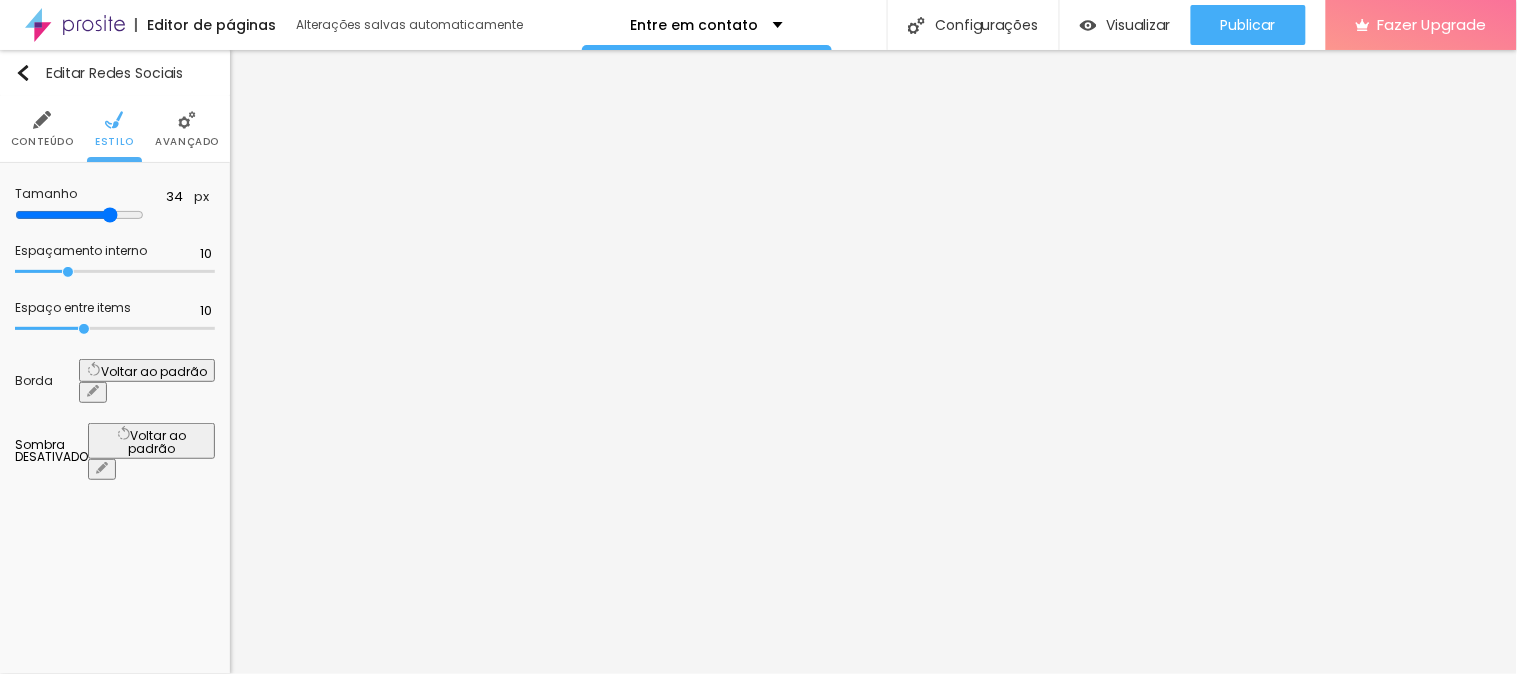 type on "33" 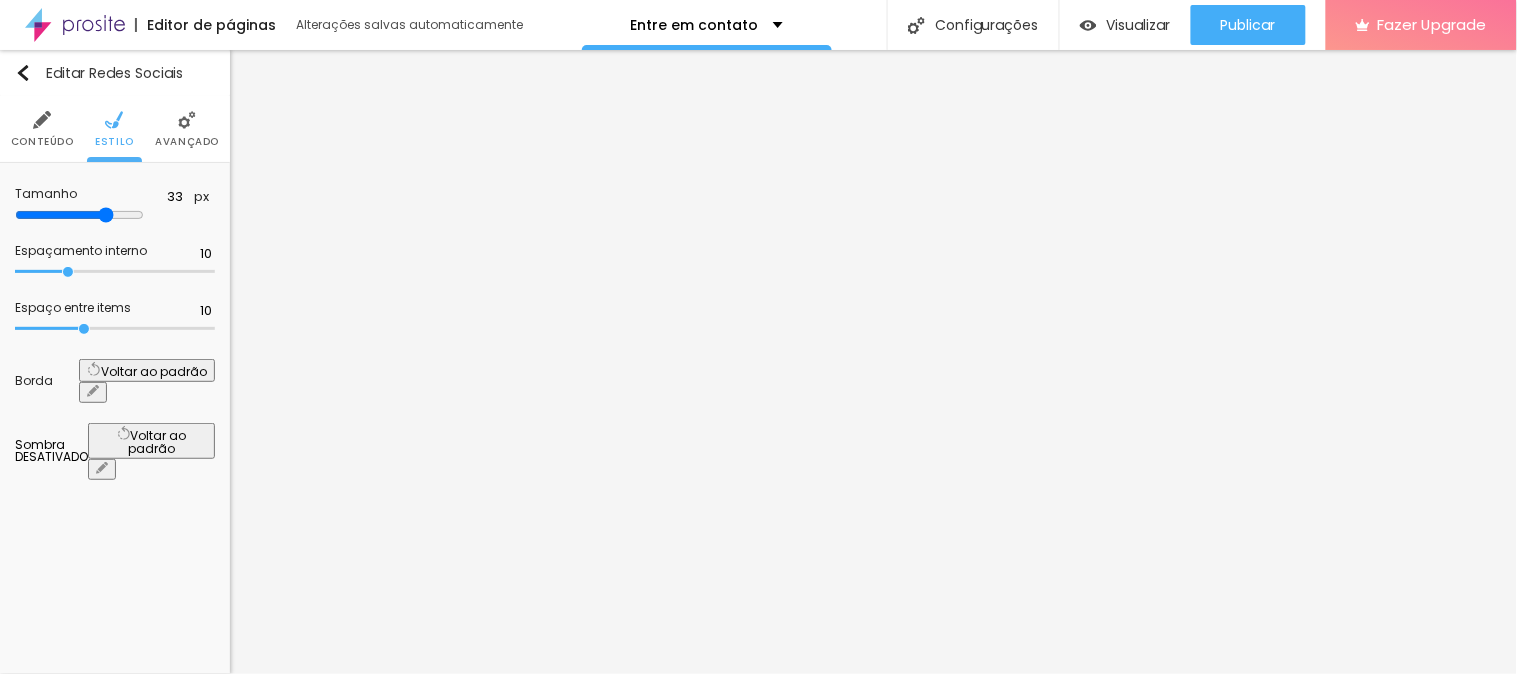 type on "32" 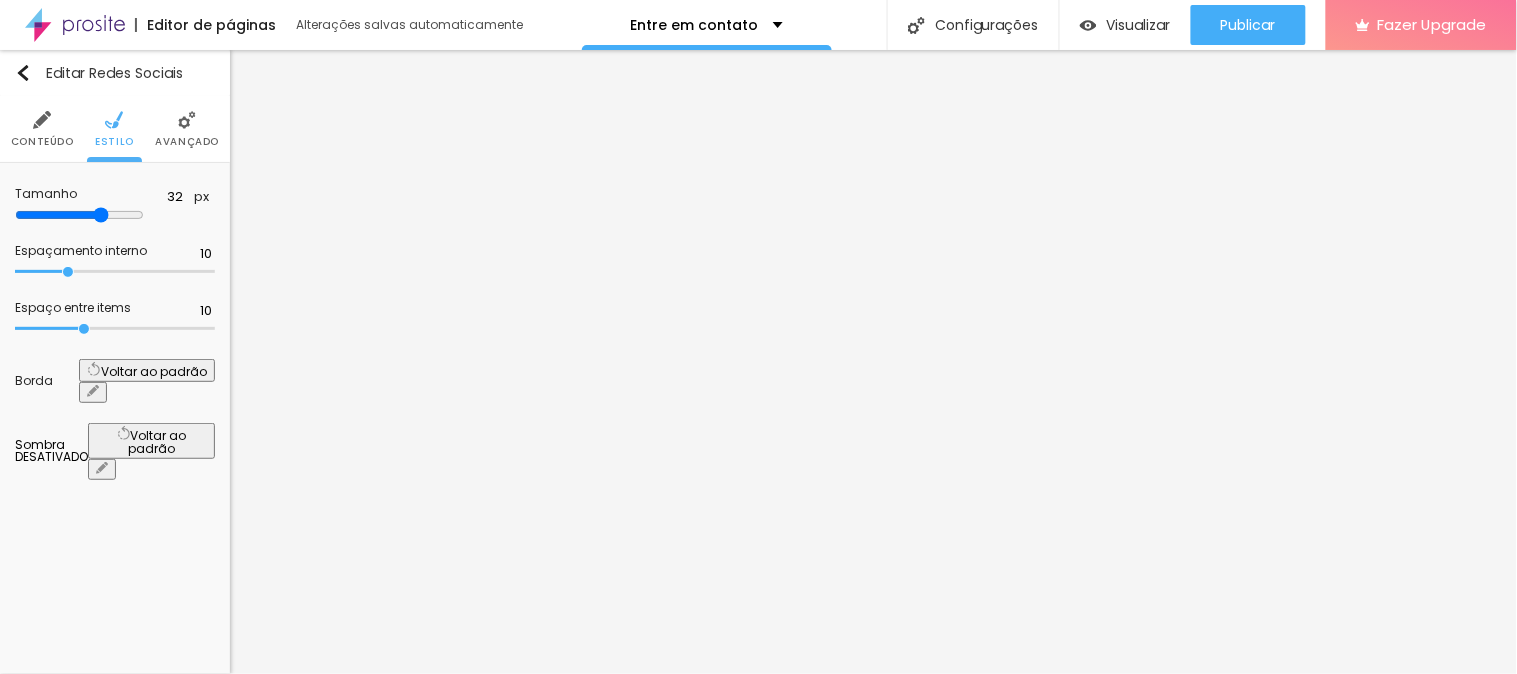 type on "31" 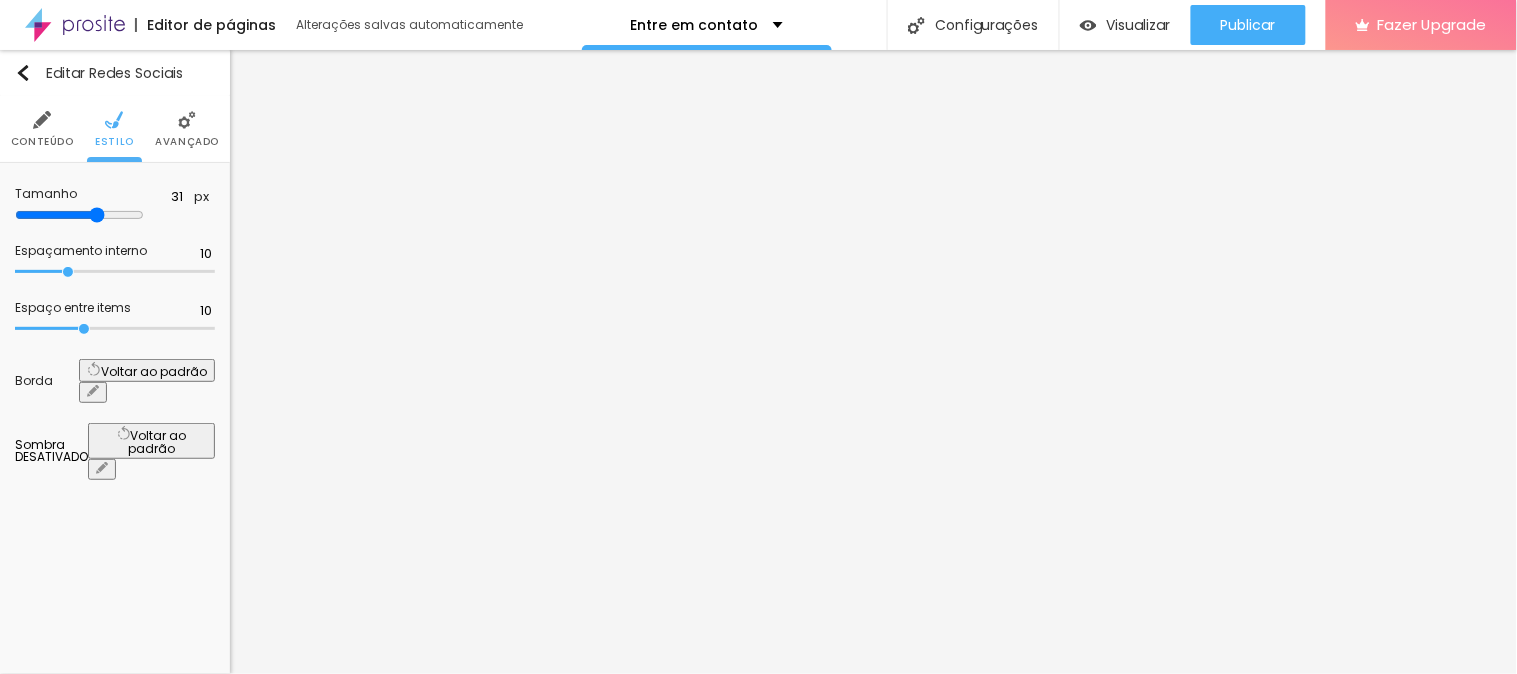 type on "30" 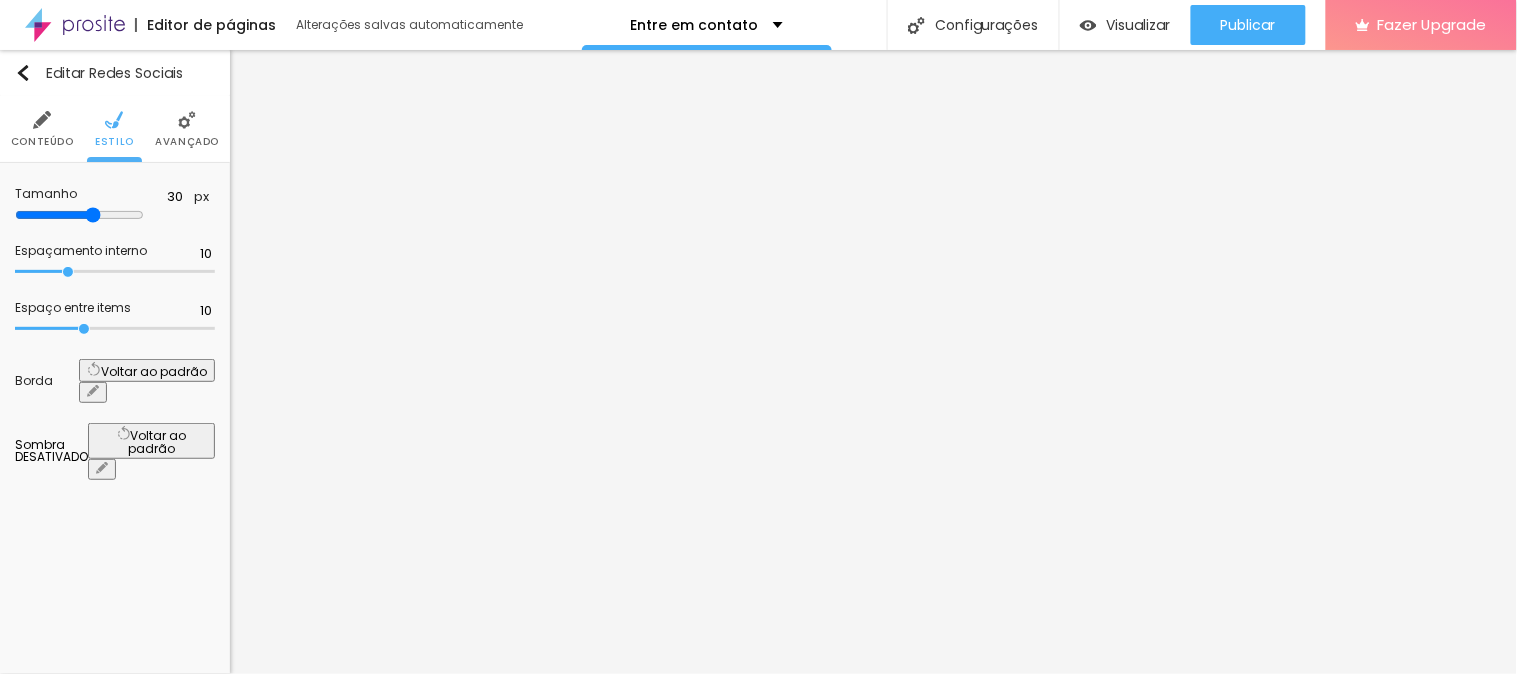 type on "29" 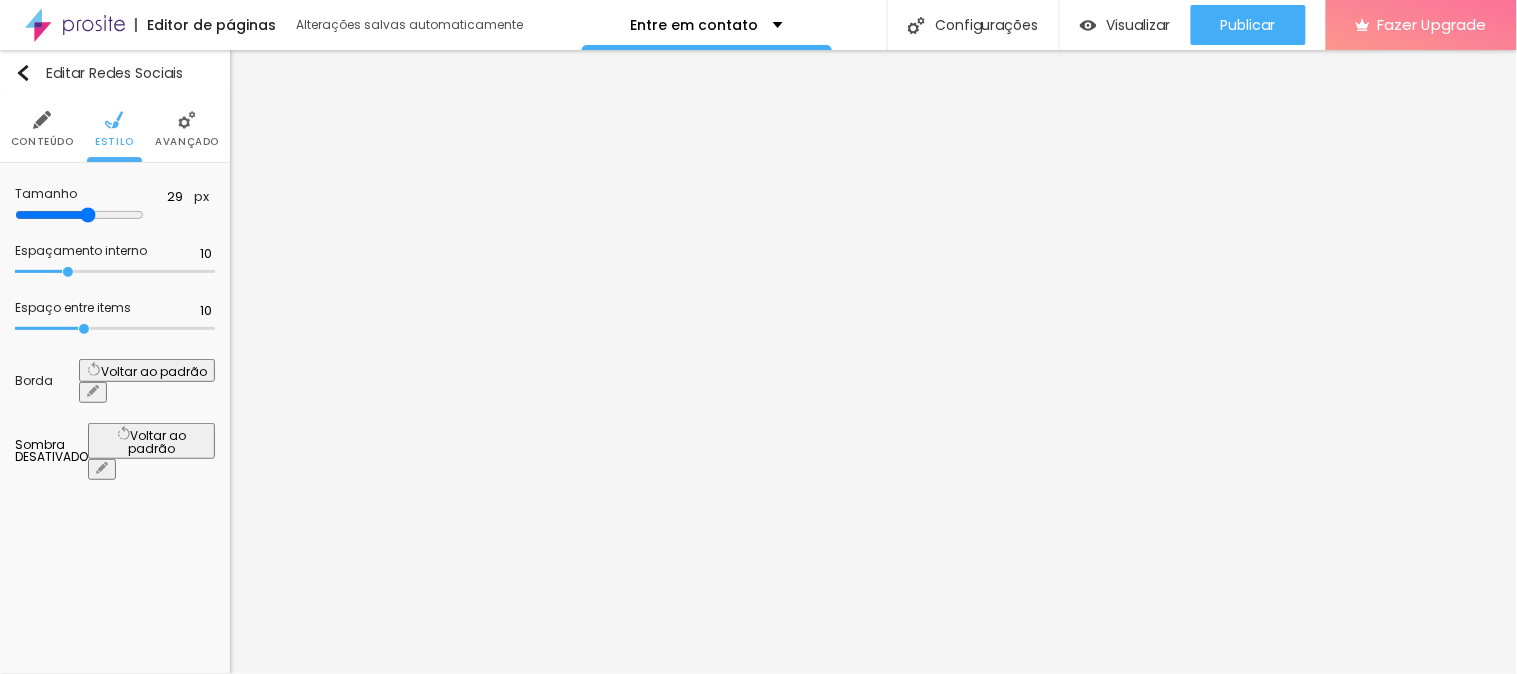 type on "28" 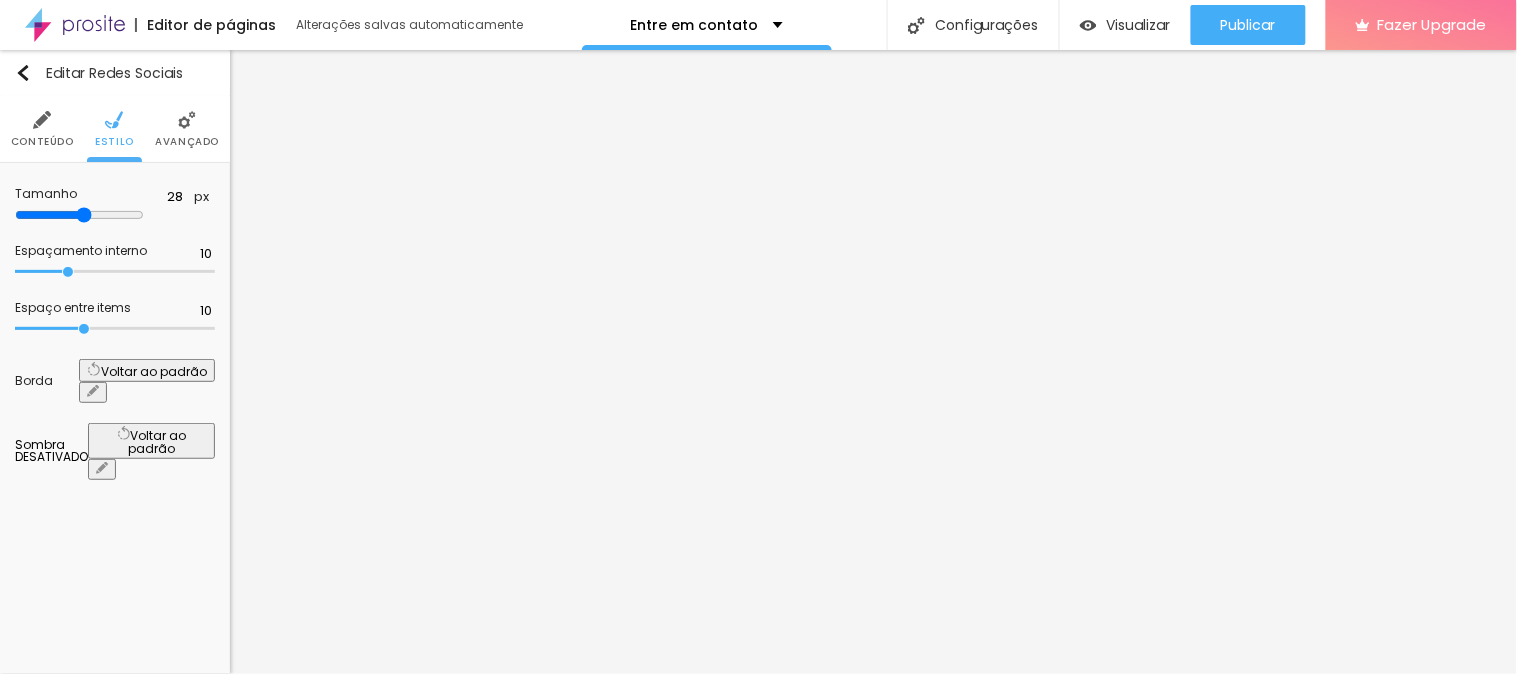 type on "27" 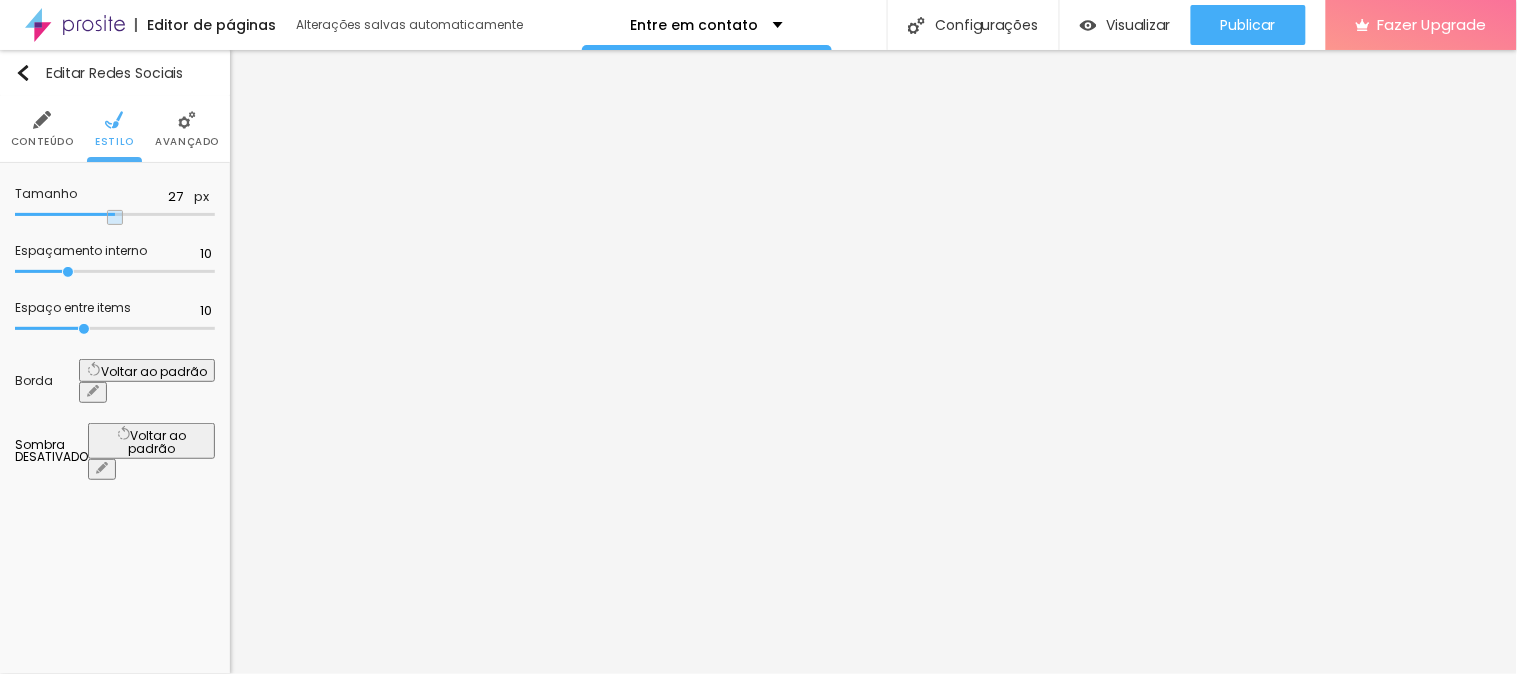 type on "26" 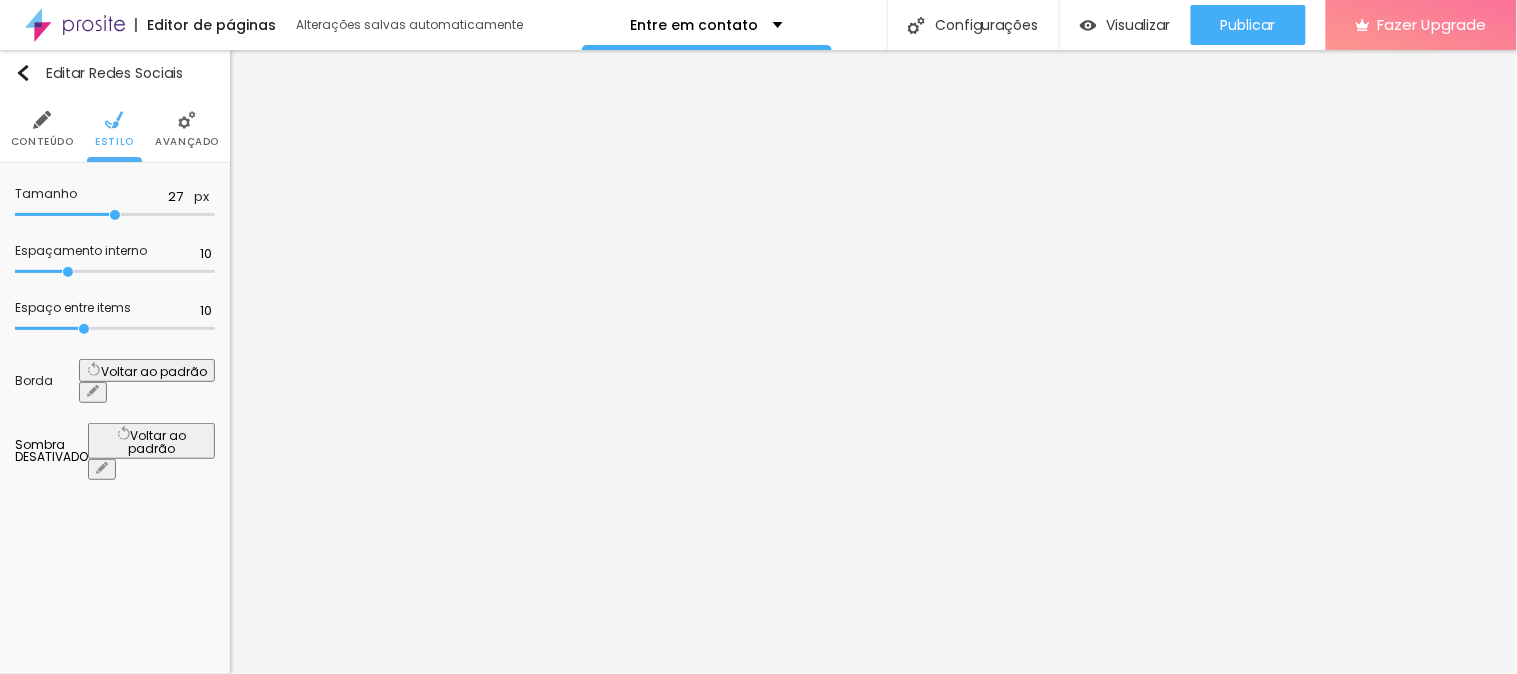 type on "26" 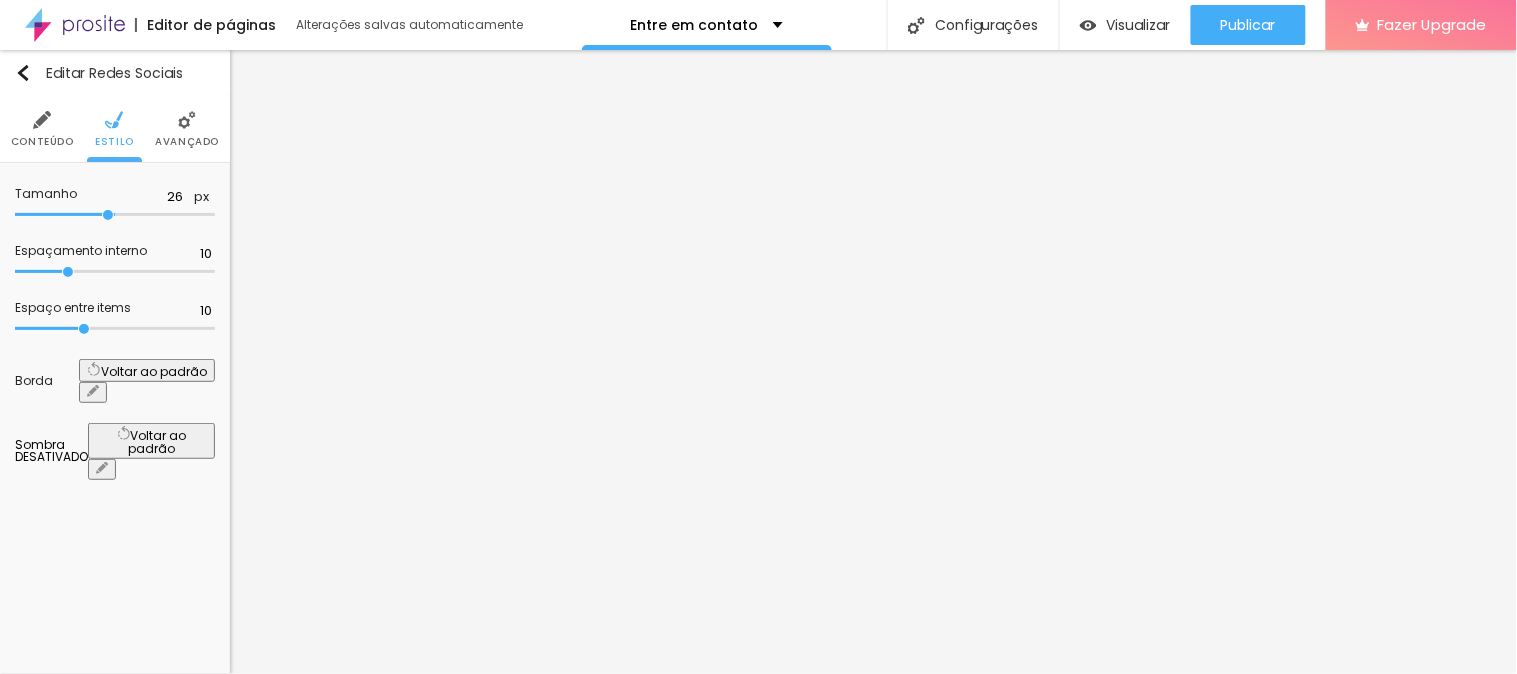 type on "25" 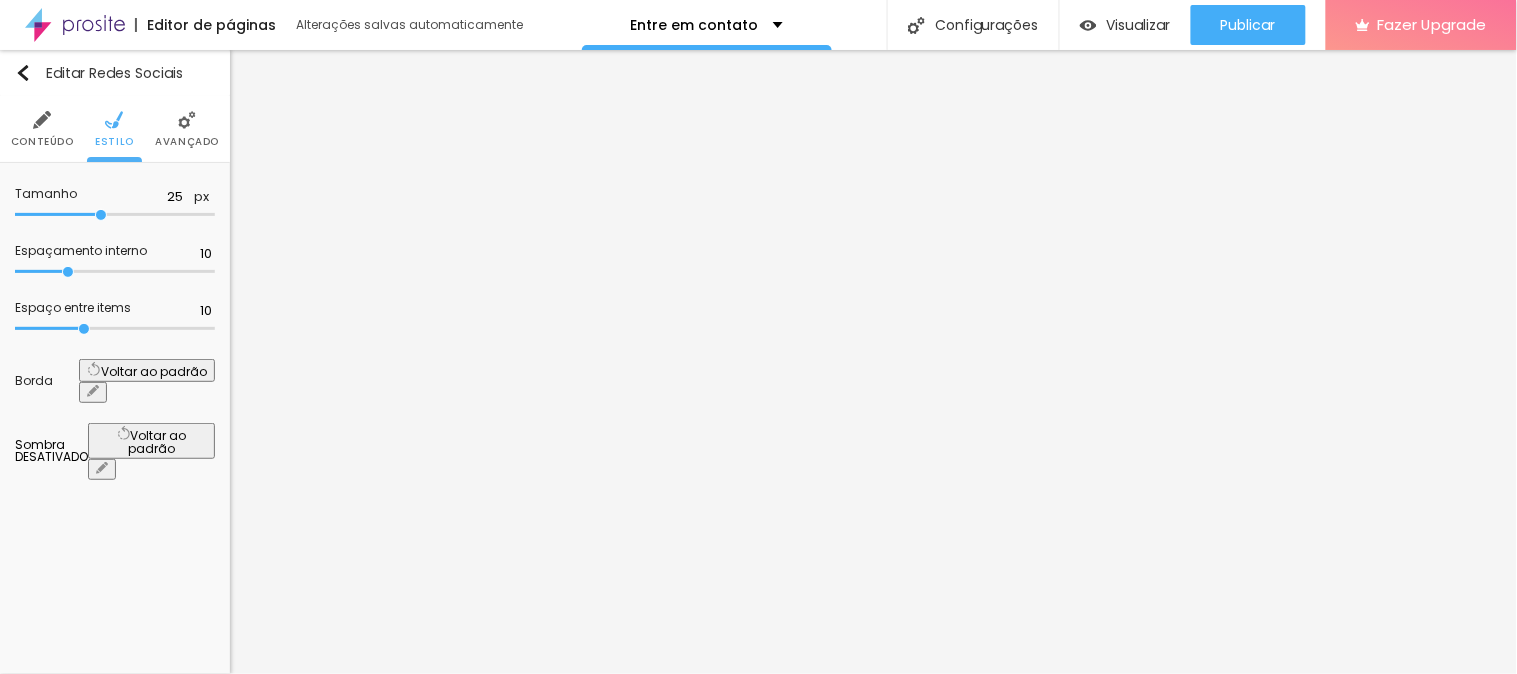 type on "24" 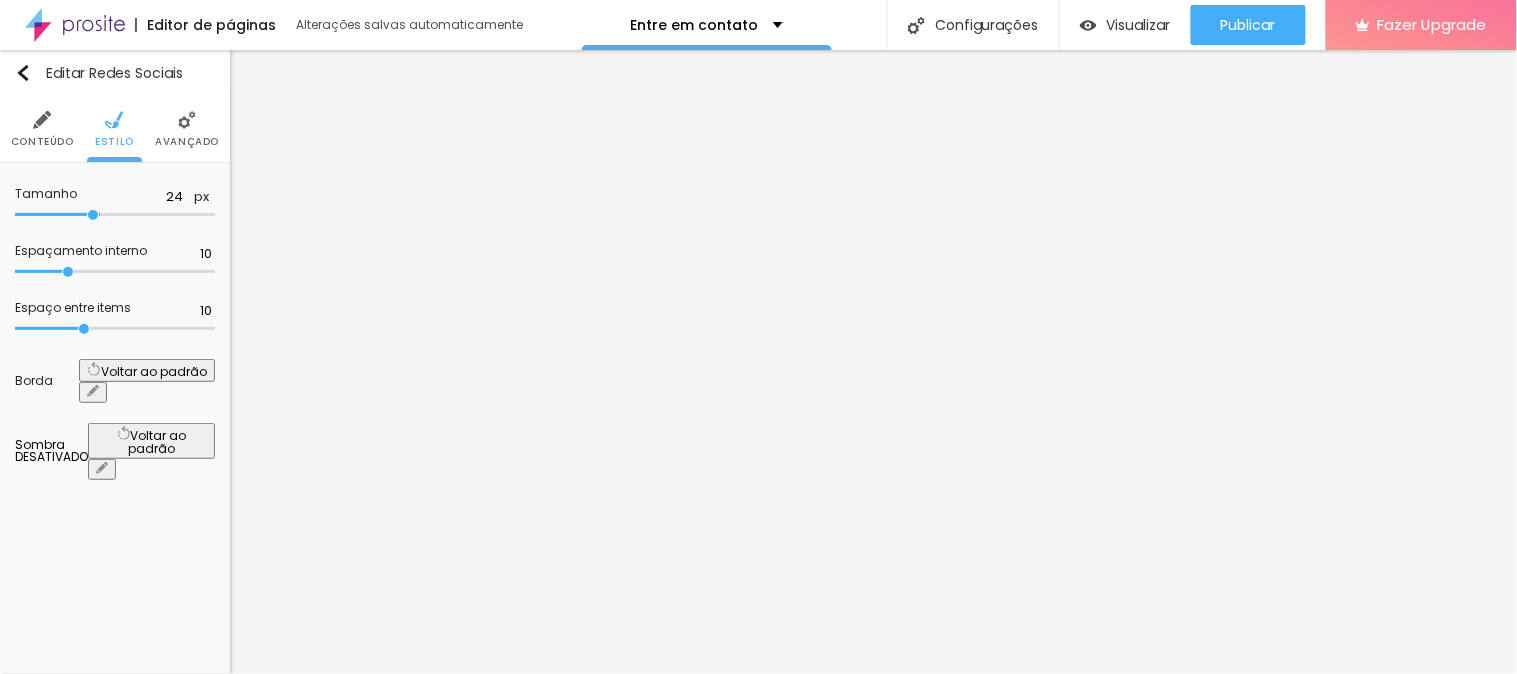 type on "23" 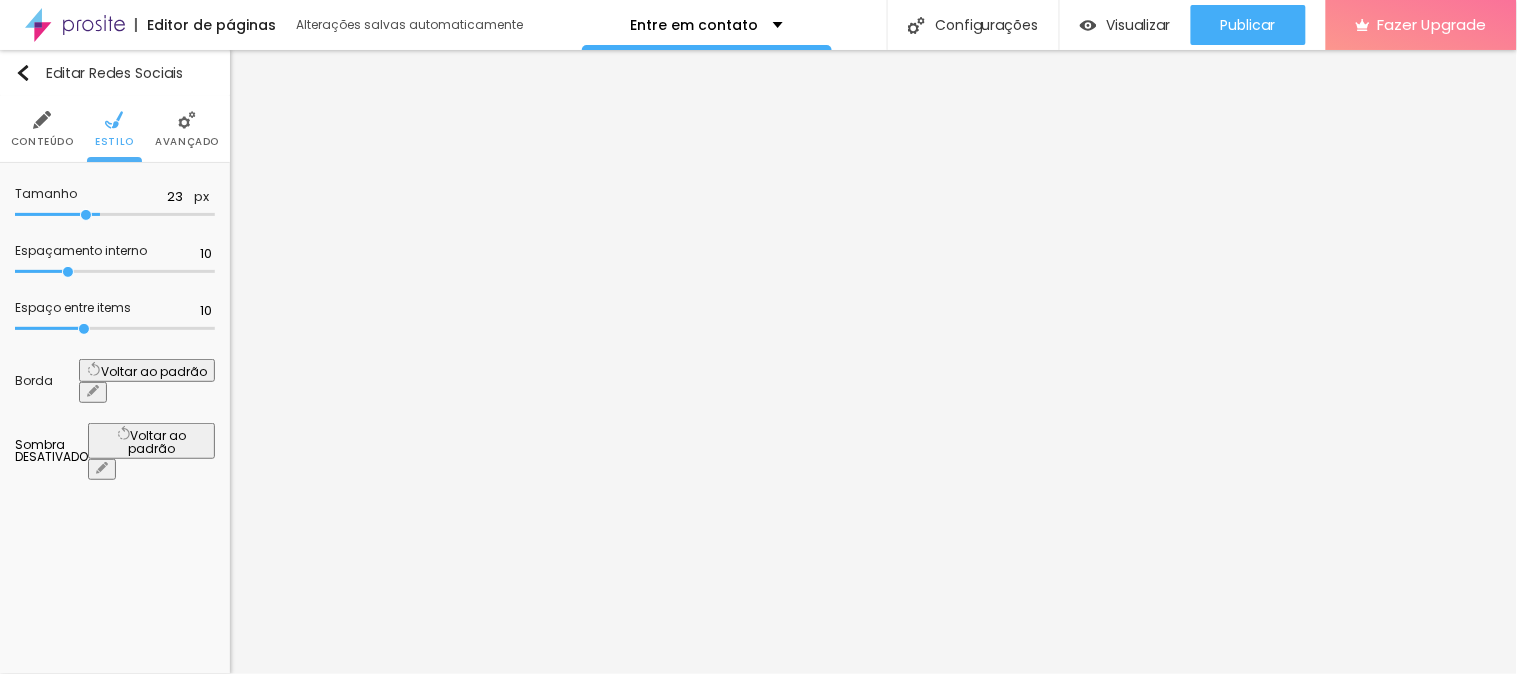 type on "21" 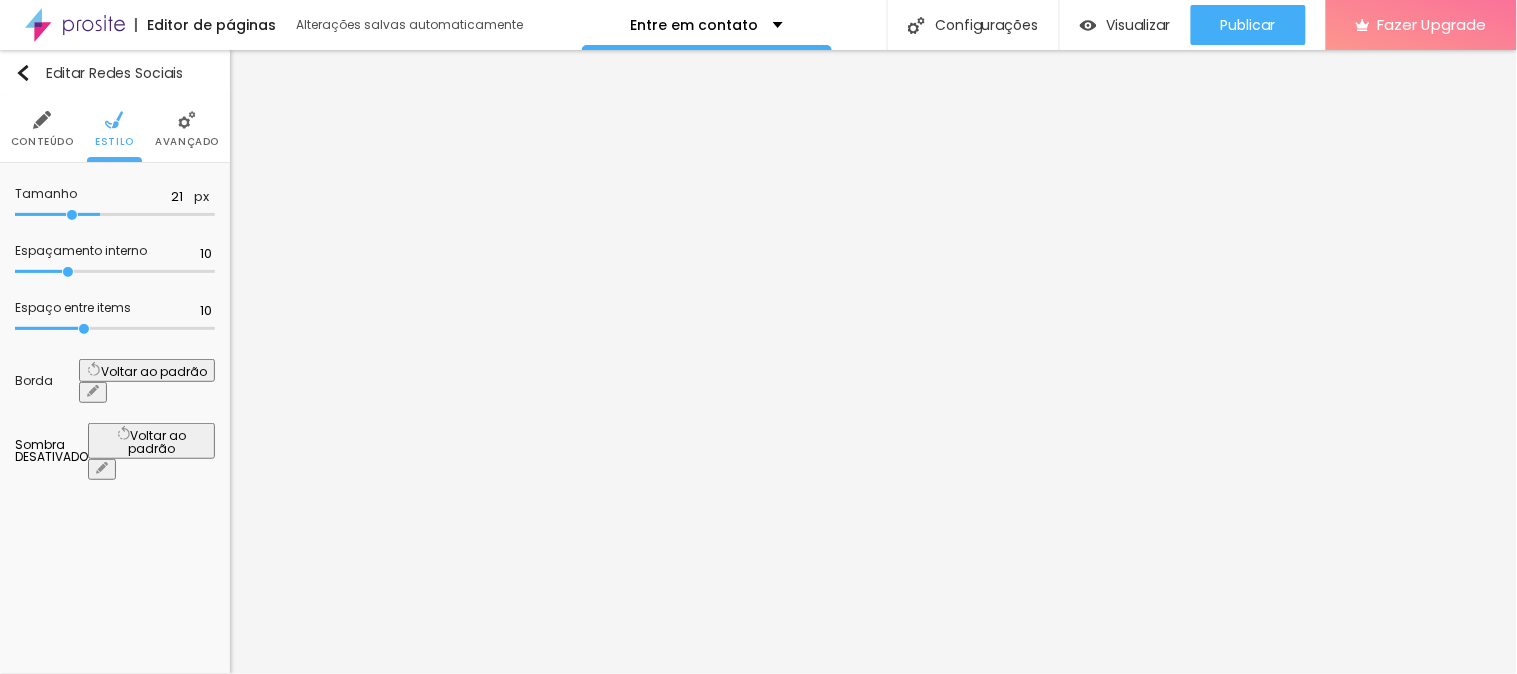type on "20" 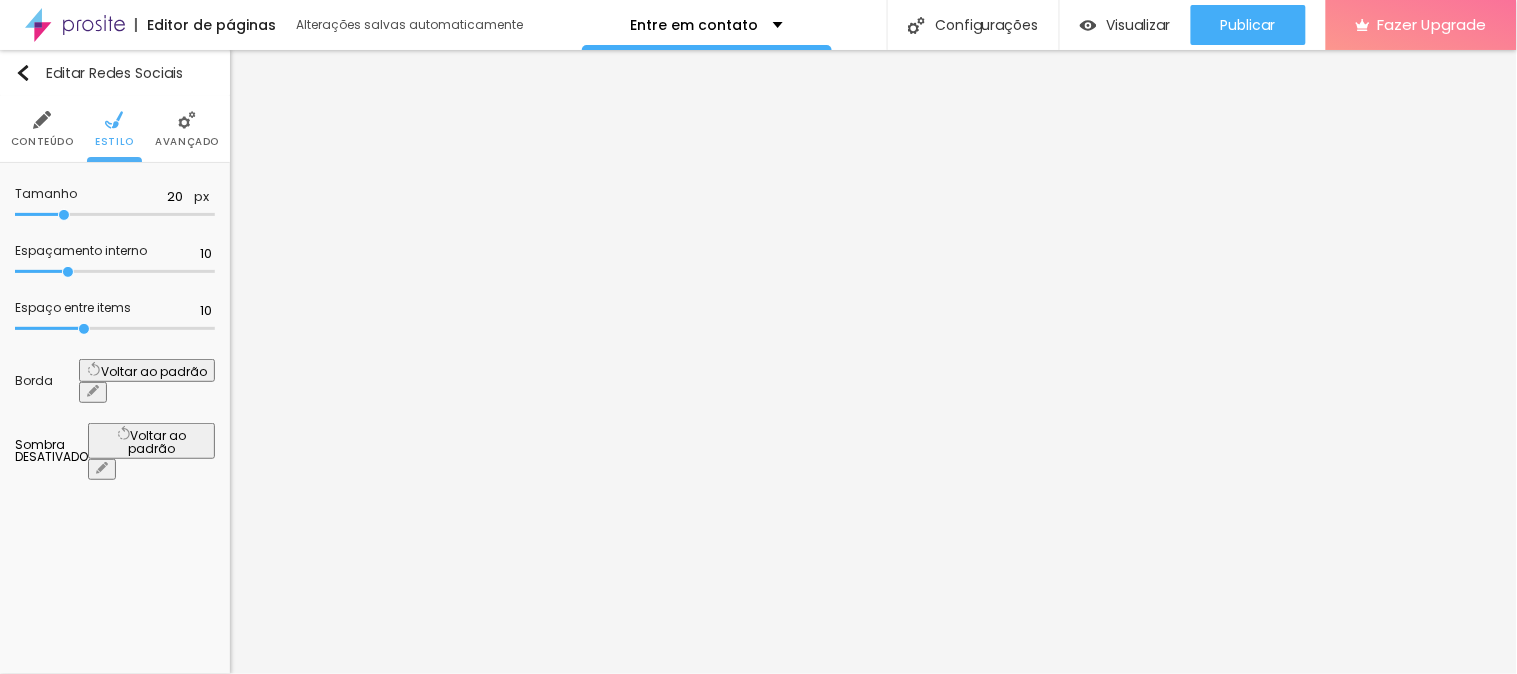type on "19" 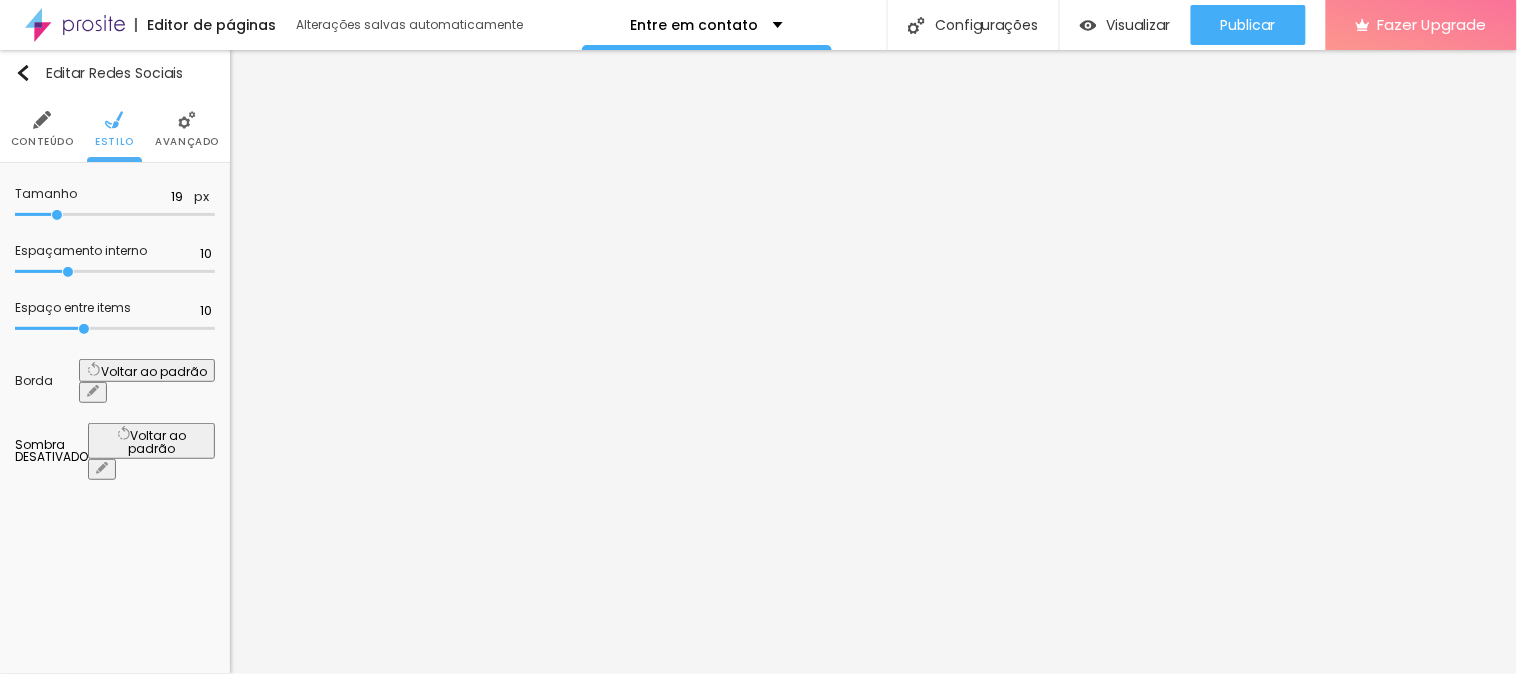 type on "18" 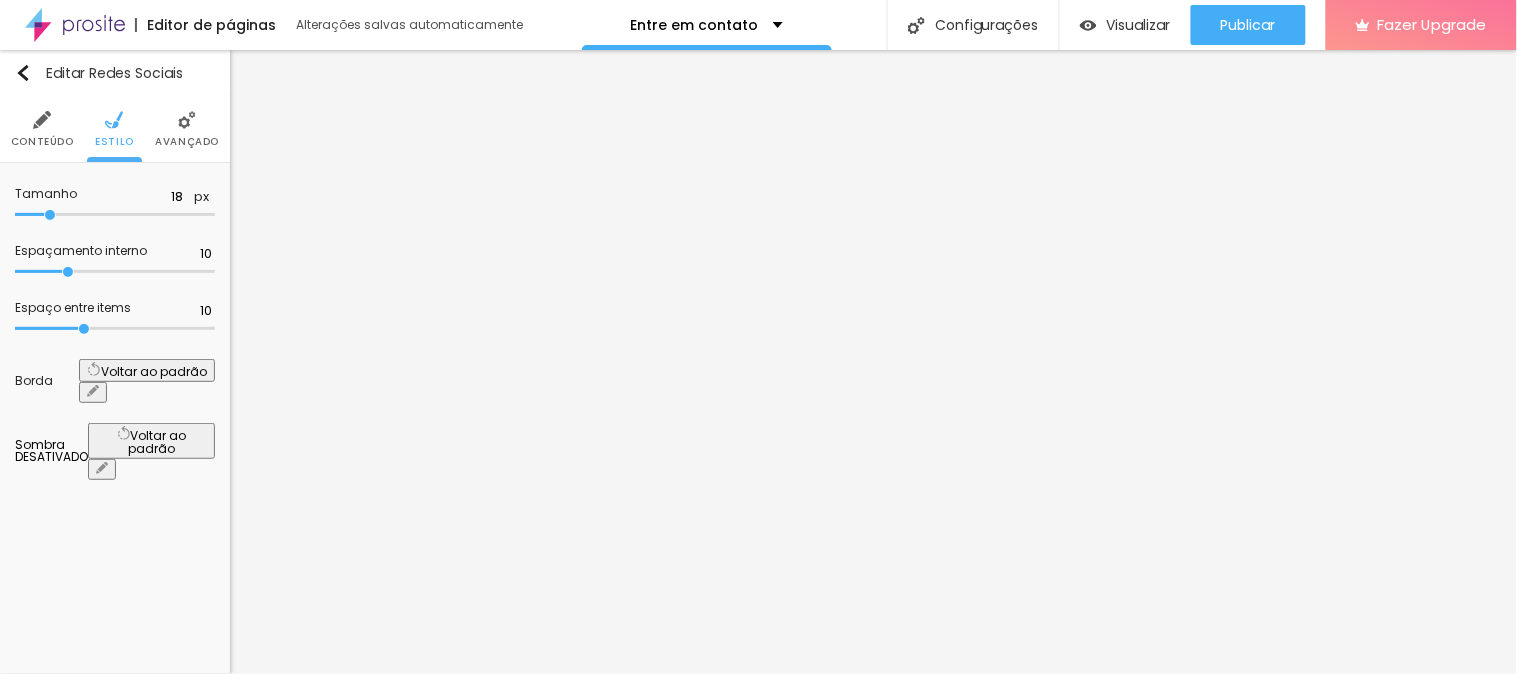 type on "17" 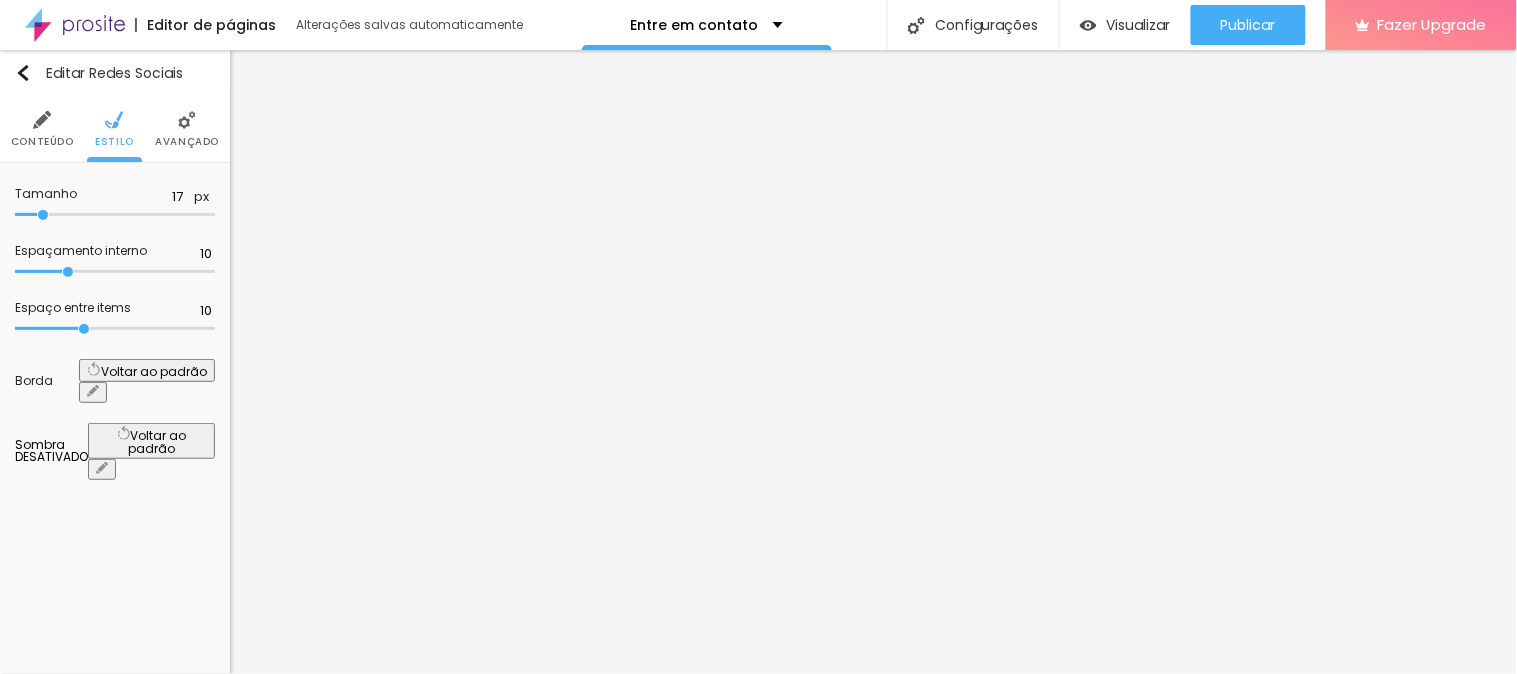 type on "16" 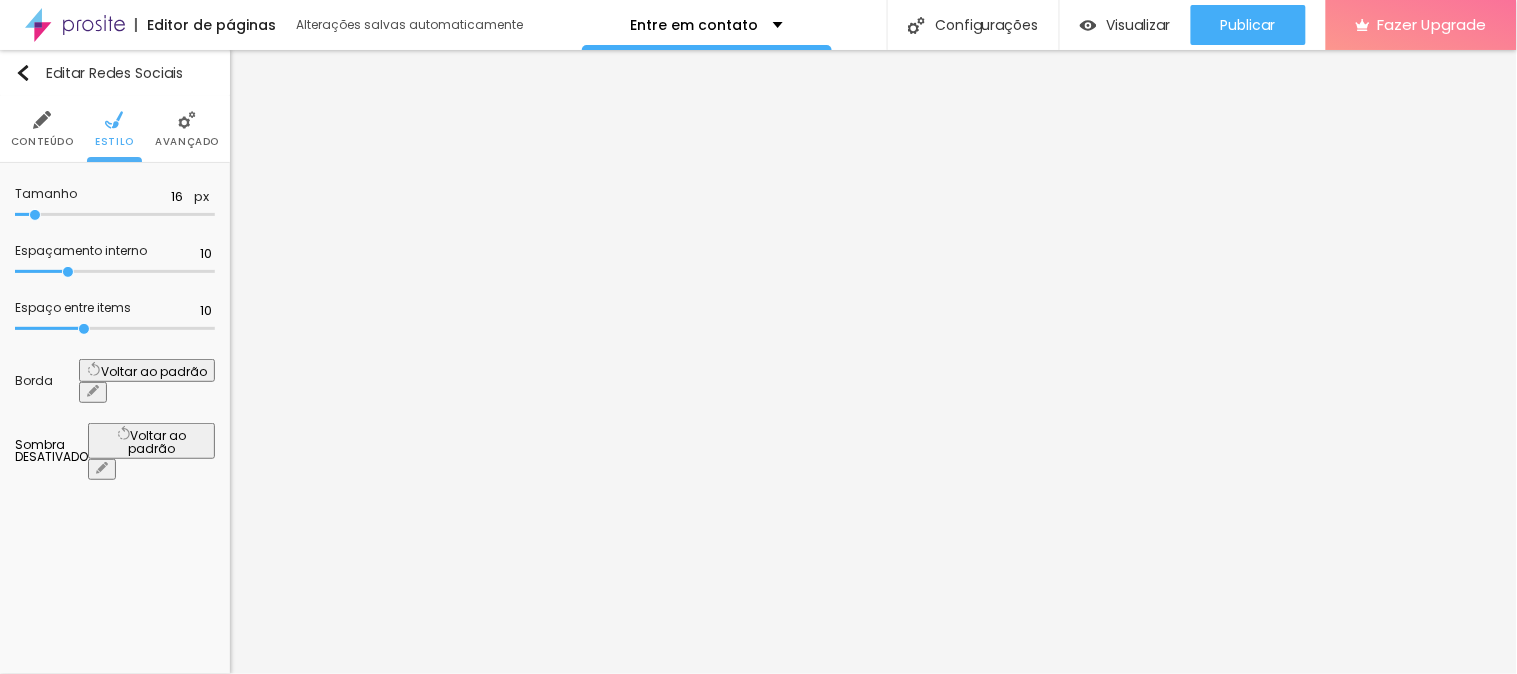 drag, startPoint x: 35, startPoint y: 215, endPoint x: 68, endPoint y: 262, distance: 57.428215 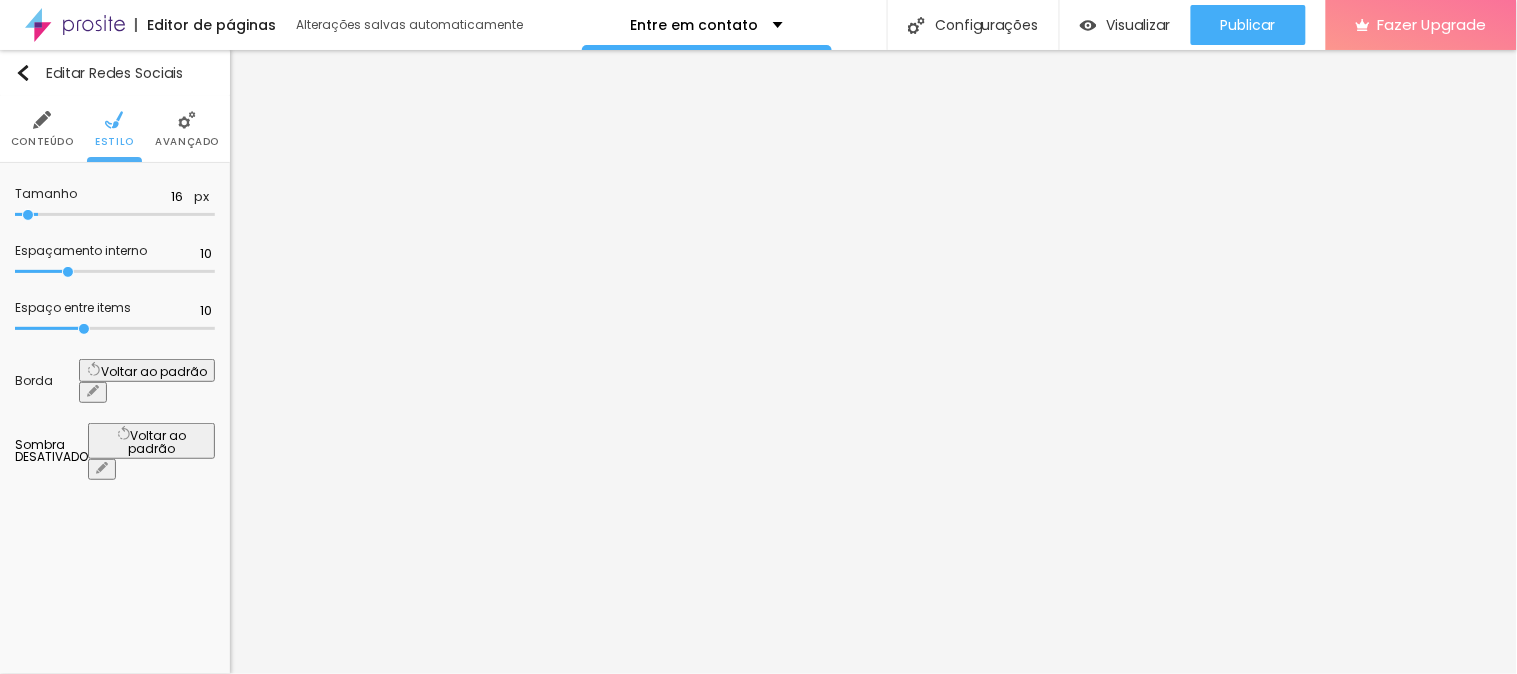 click at bounding box center [115, 215] 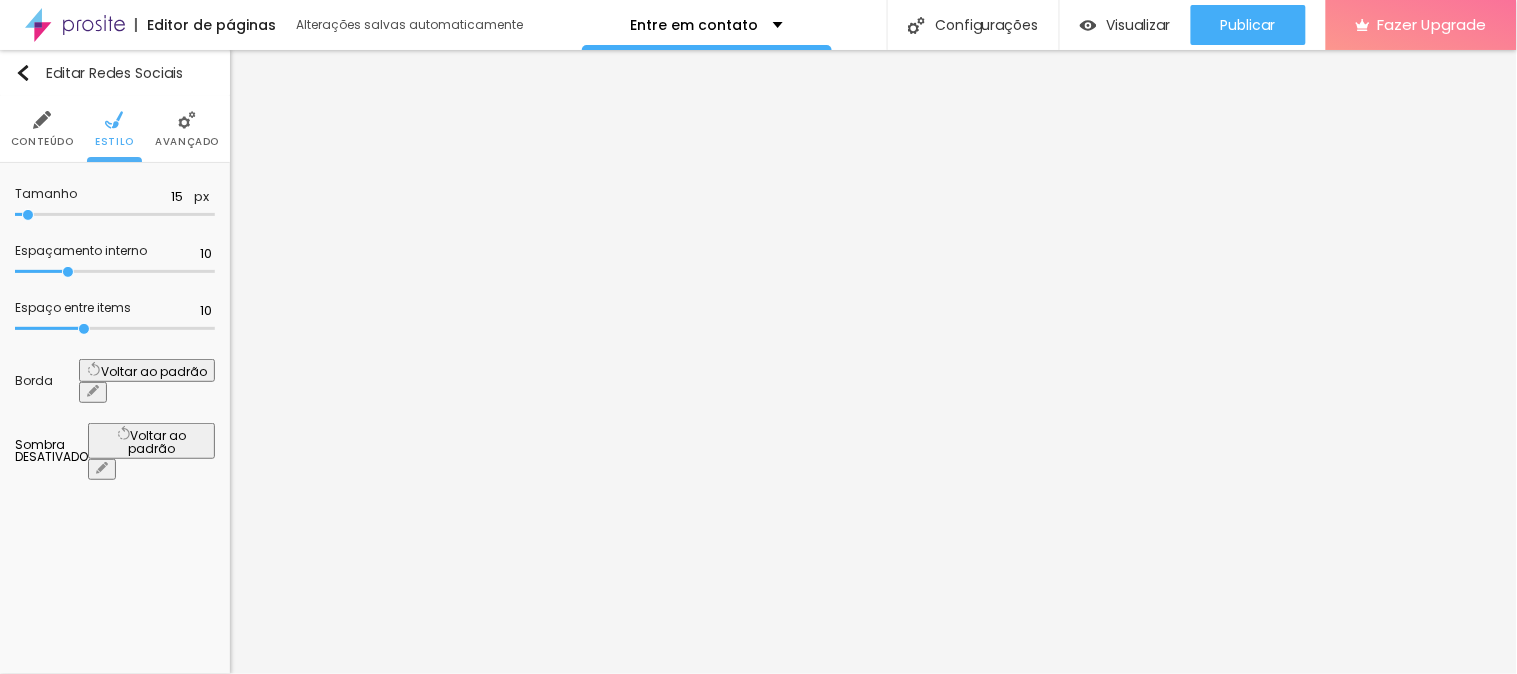 click 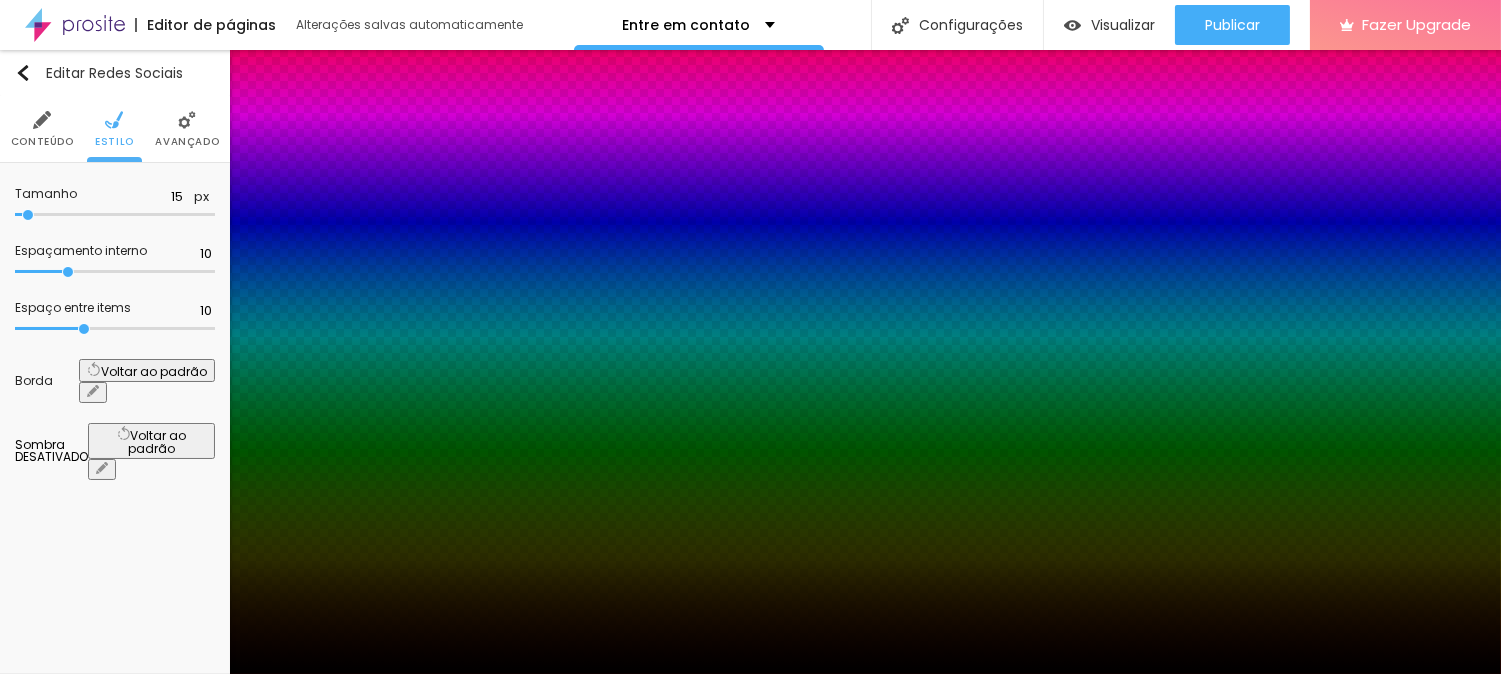 click at bounding box center [750, 674] 